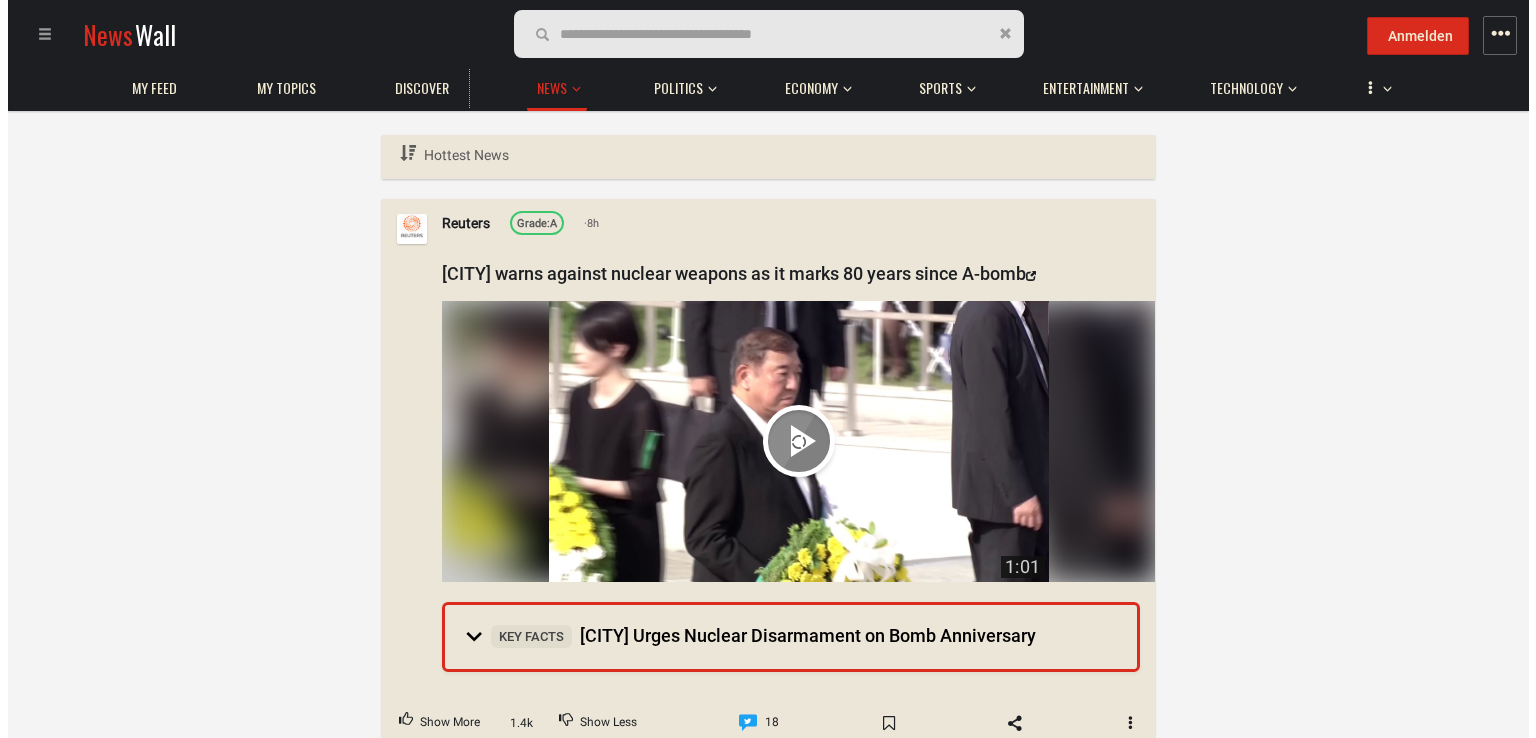 scroll, scrollTop: 0, scrollLeft: 0, axis: both 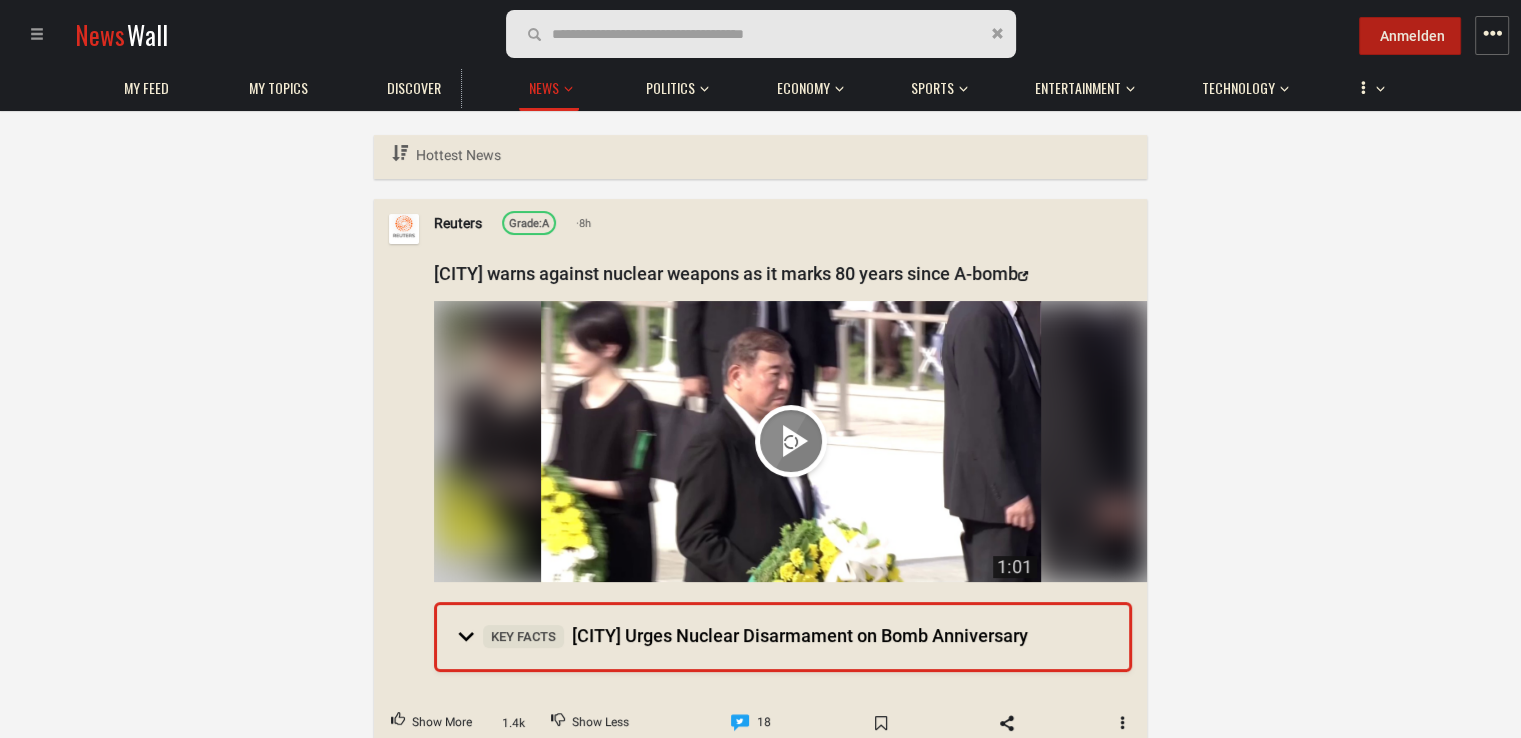 click on "Anmelden" at bounding box center (1412, 36) 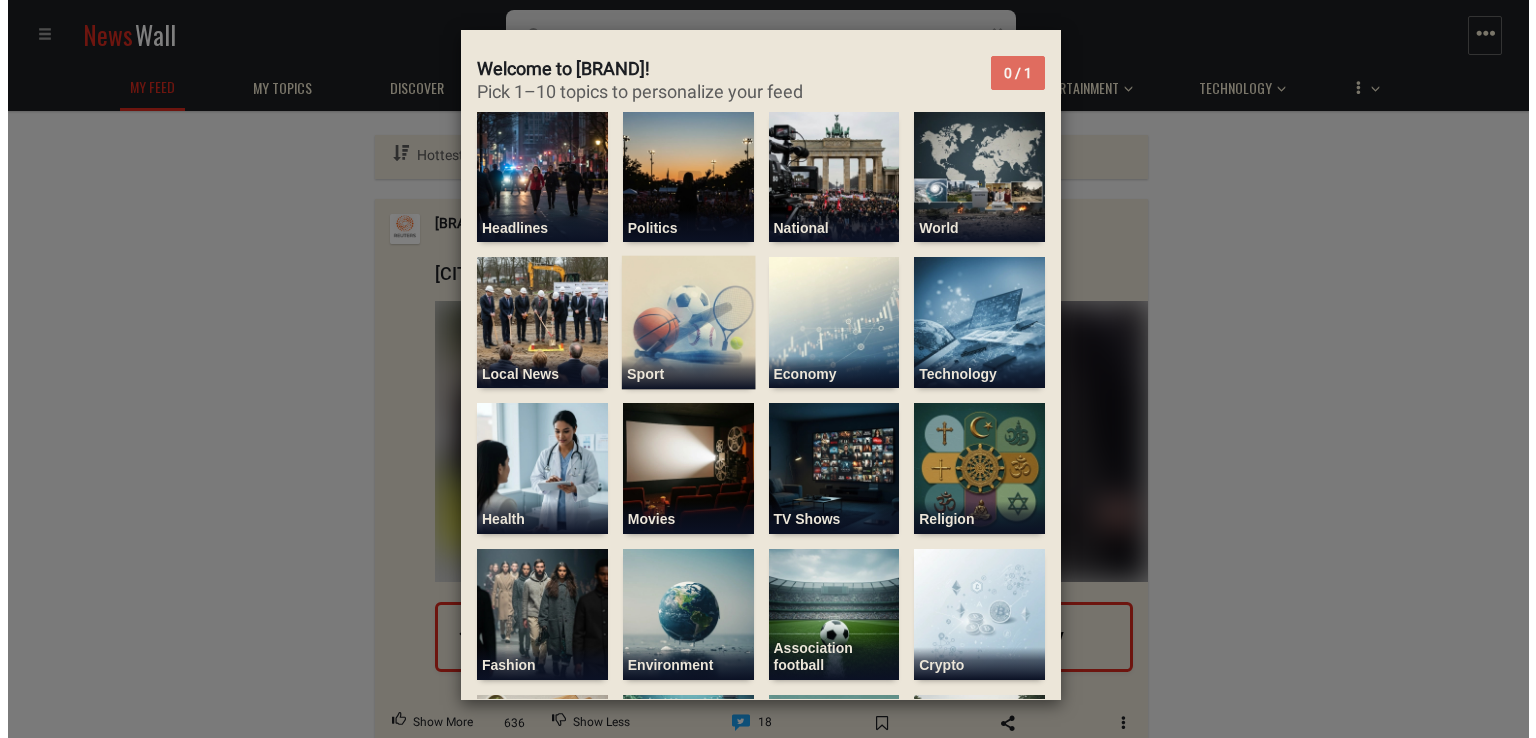 scroll, scrollTop: 0, scrollLeft: 0, axis: both 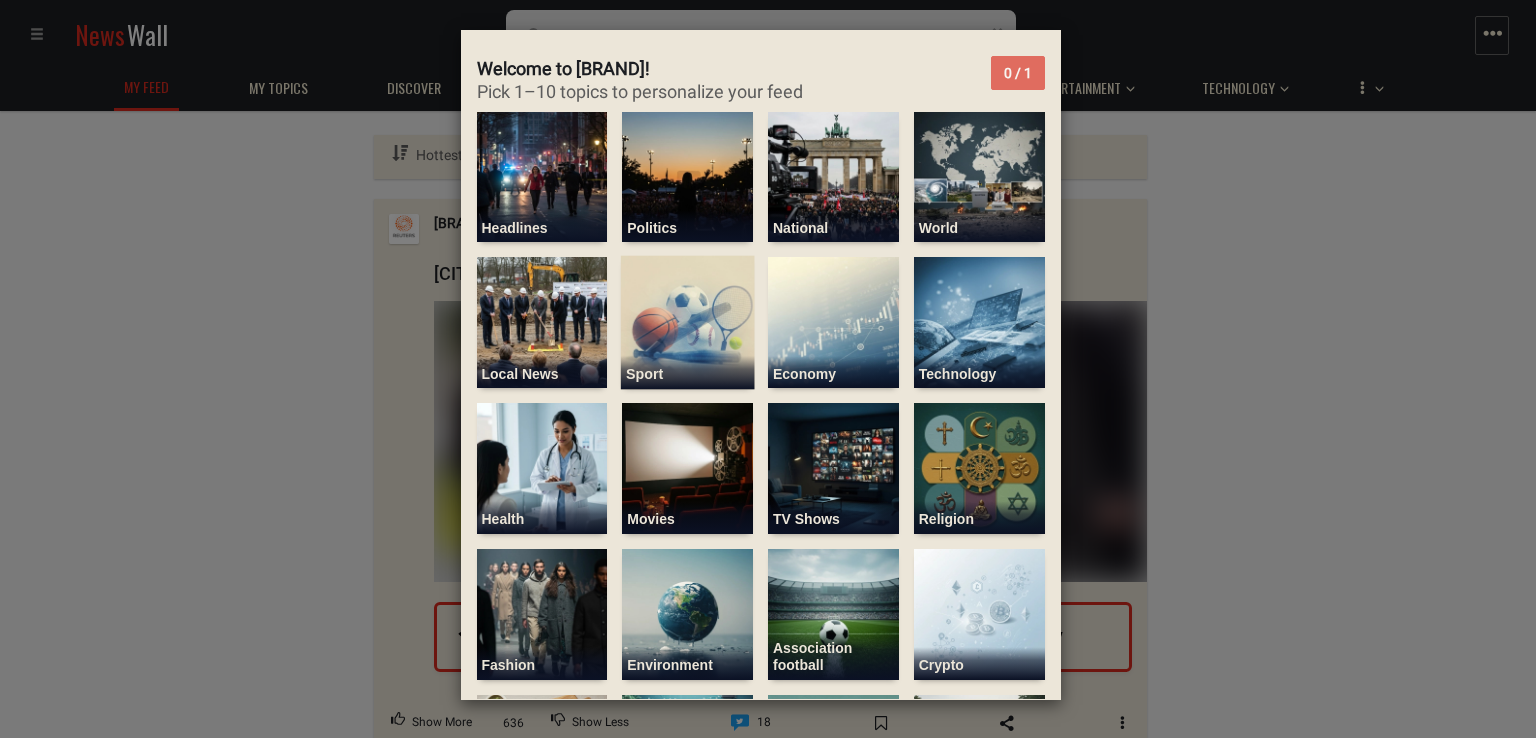 click at bounding box center [687, 322] 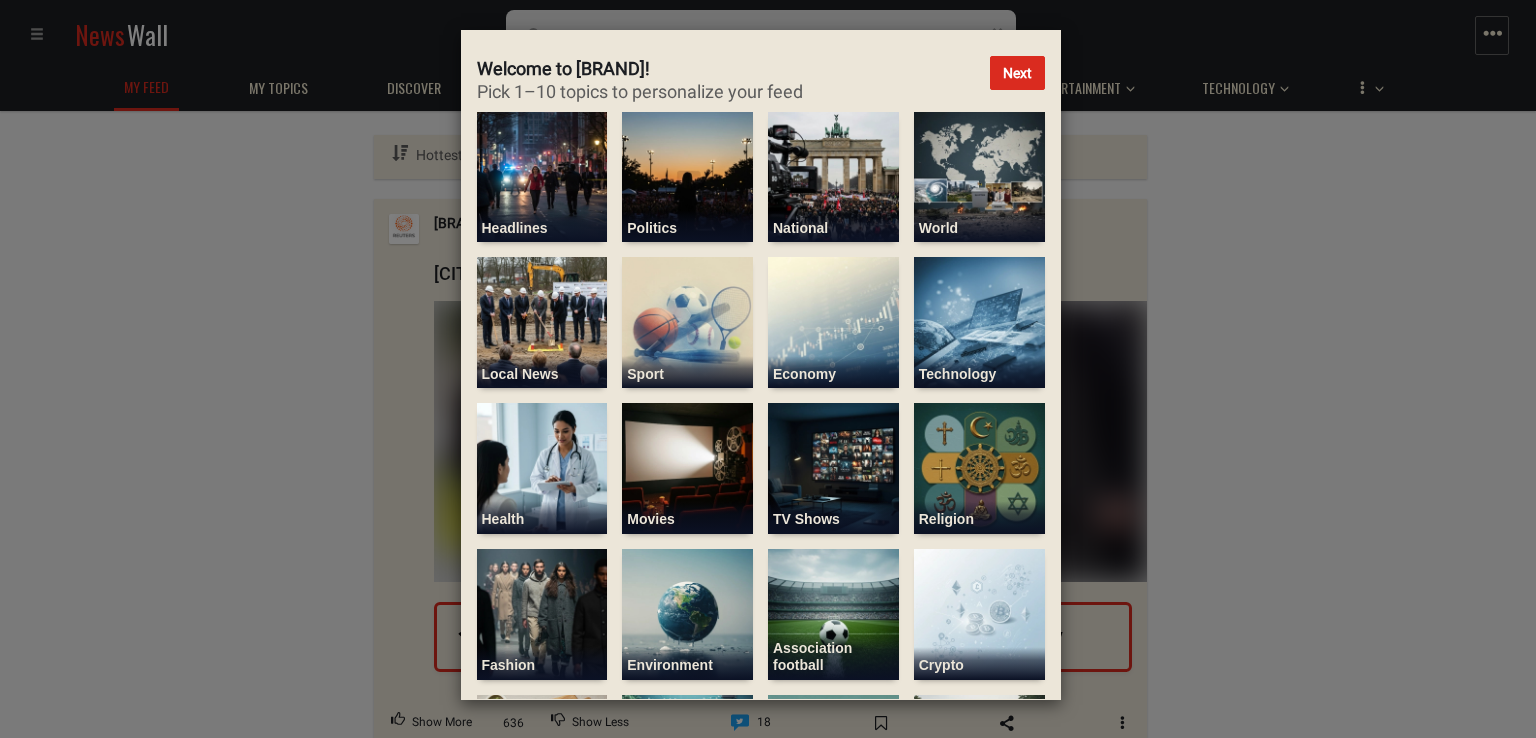 click on "Next" at bounding box center [1017, 73] 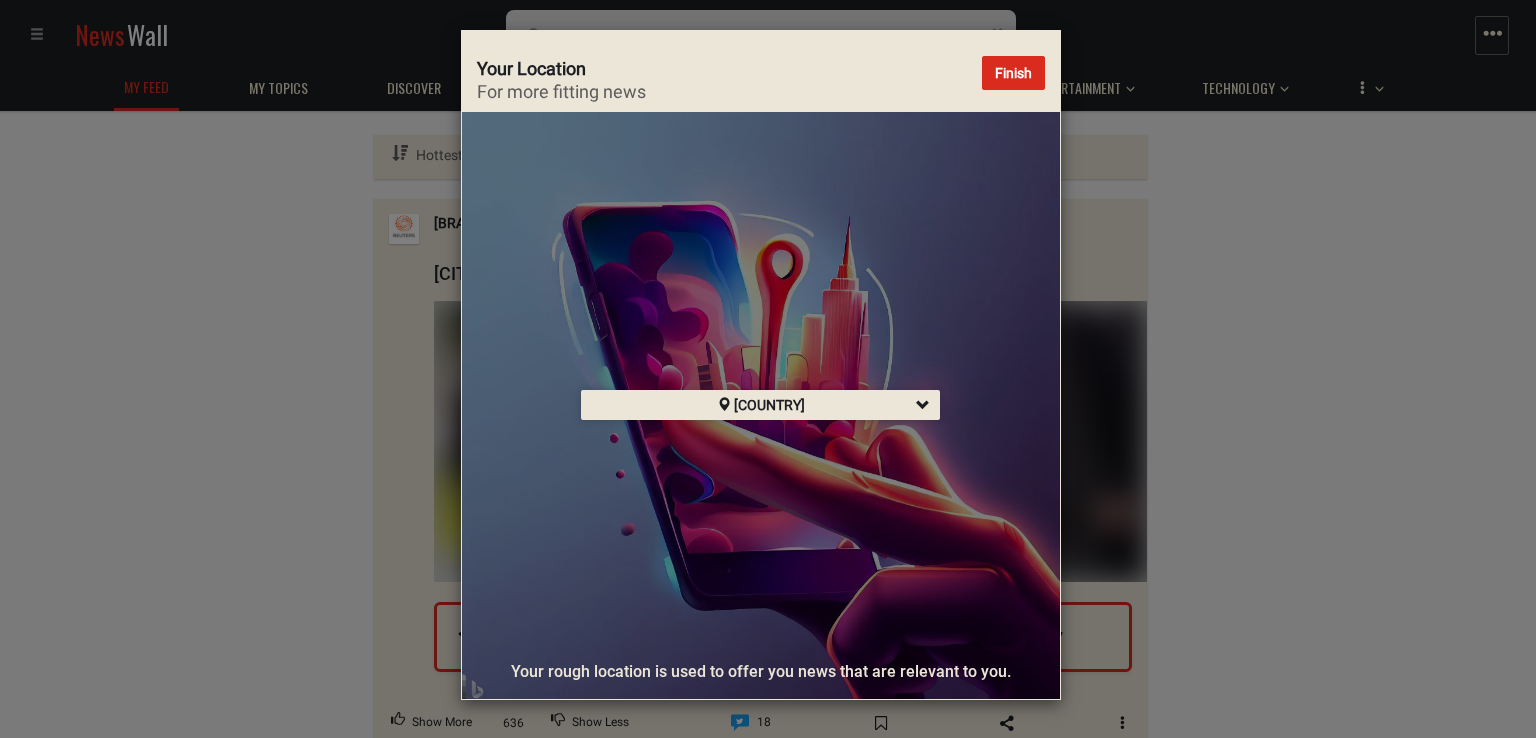 click on "Finish" at bounding box center [1013, 73] 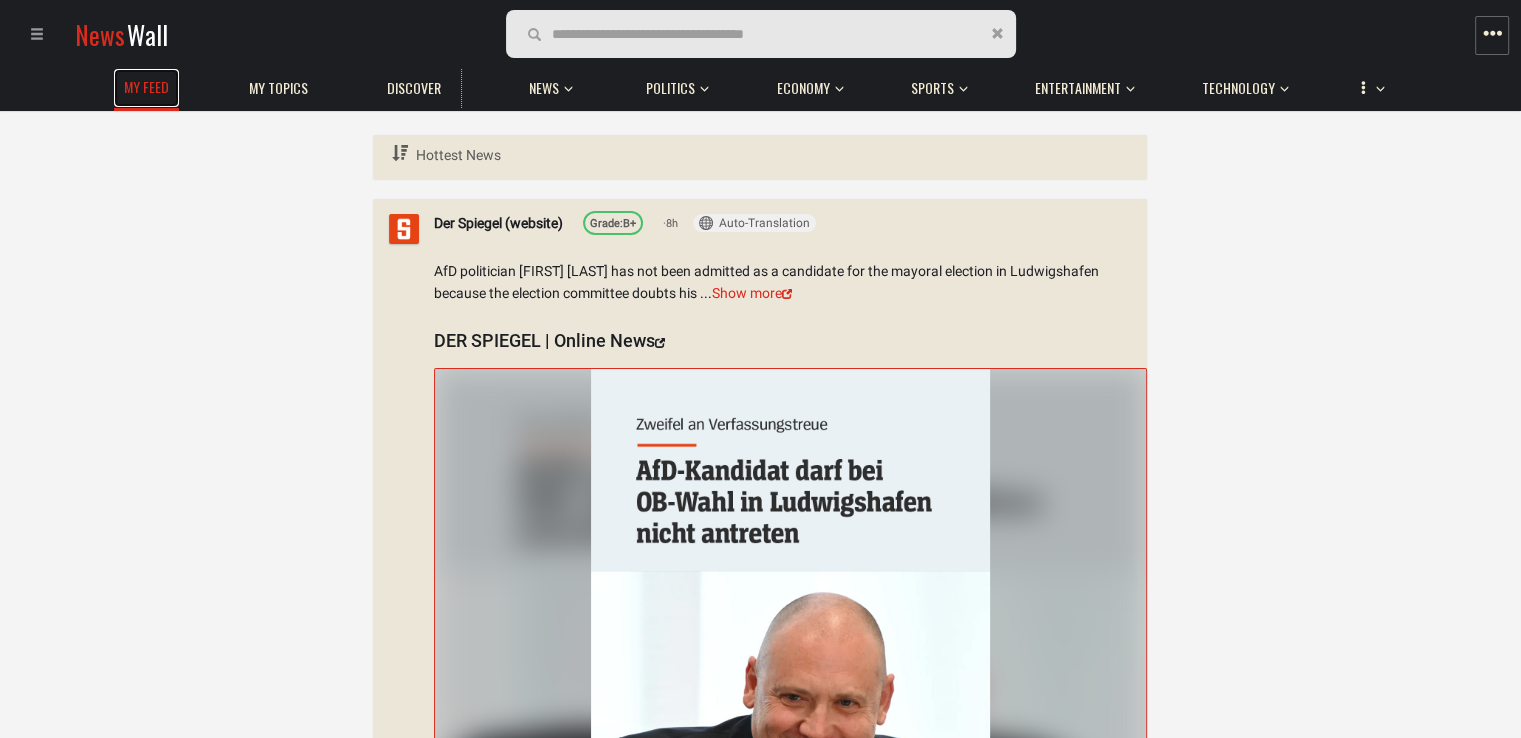 click on "My Feed" at bounding box center (146, 86) 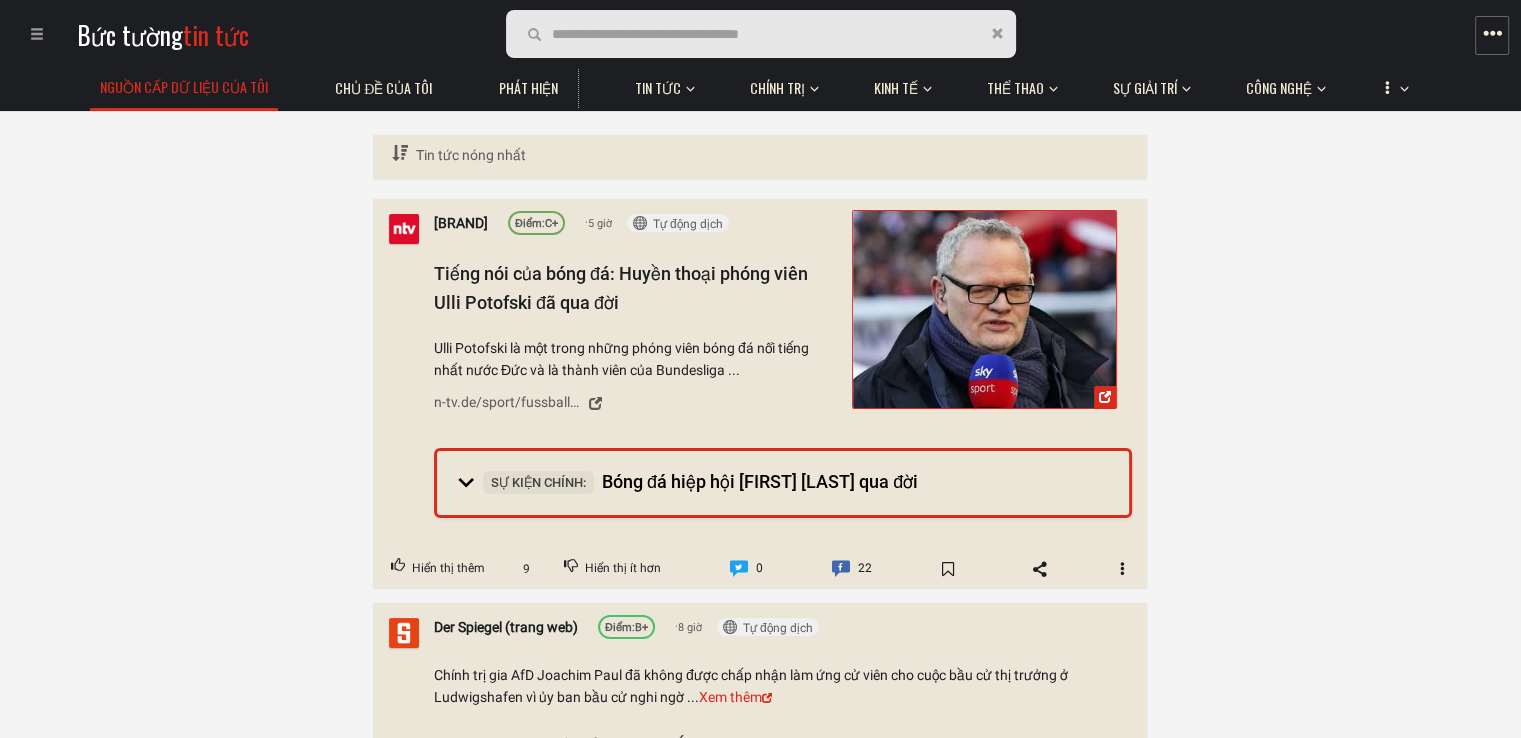 click on "Tin tức nóng nhất             Hottest News             Newest Articles           Top Articles this week           Last seen            Last clicked                                            N-tv     Điểm:  C+       5 giờ           Tự động dịch      Always translate     Never translate     Show original                                Tiếng nói của bóng đá: Huyền thoại phóng viên Ulli Potofski đã qua đời Ulli Potofski là một trong những phóng viên bóng đá nổi tiếng nhất nước Đức và là thành viên của Bundesliga ...   n-tv.de/sport/fussball/Reporter-Legende-Ulli-Potofski-ist-tot-article25948081.html                 Sự kiện chính:  Biểu tượng bóng đá Ulli Potofski qua đời   2 giờ trước · Thời gian đọc: ~45 giây.  Tóm tắt được tạo bằng sự hỗ trợ của AI · Nguồn:  kicker.de —  Charly Classen   41  bài viết  tương tự               Hiển thị thêm     9" at bounding box center [760, 5107] 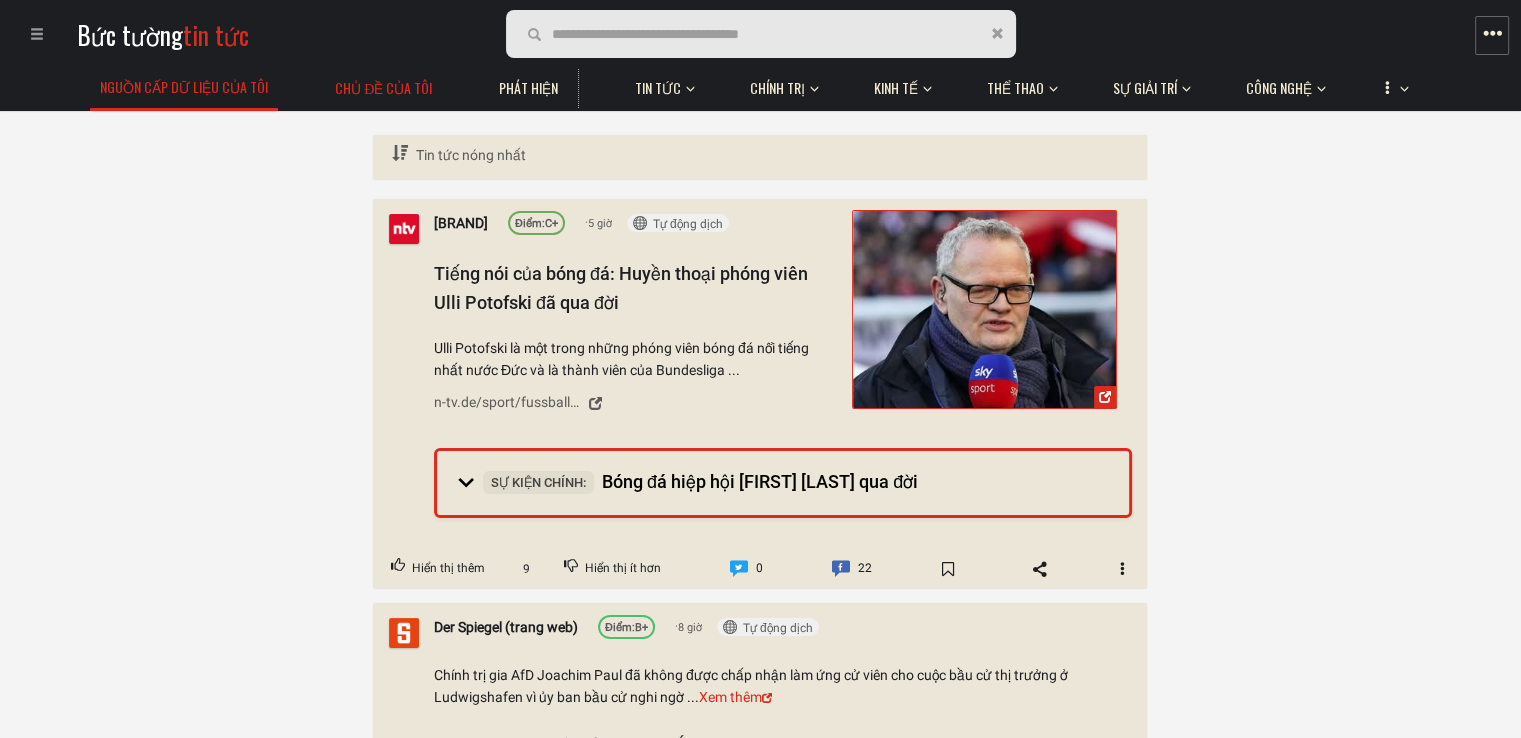 click on "Chủ đề của tôi" at bounding box center [383, 87] 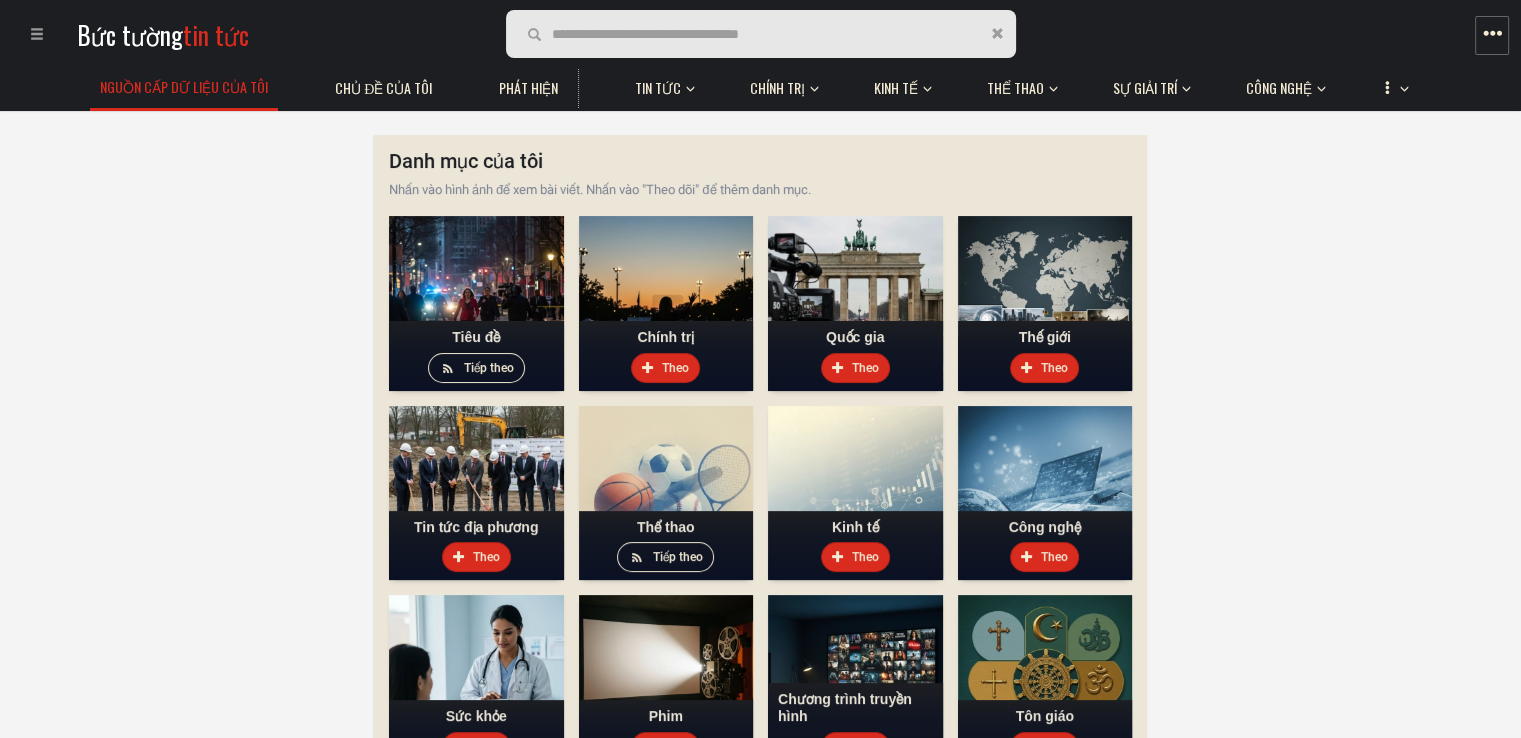 click at bounding box center (43, 35) 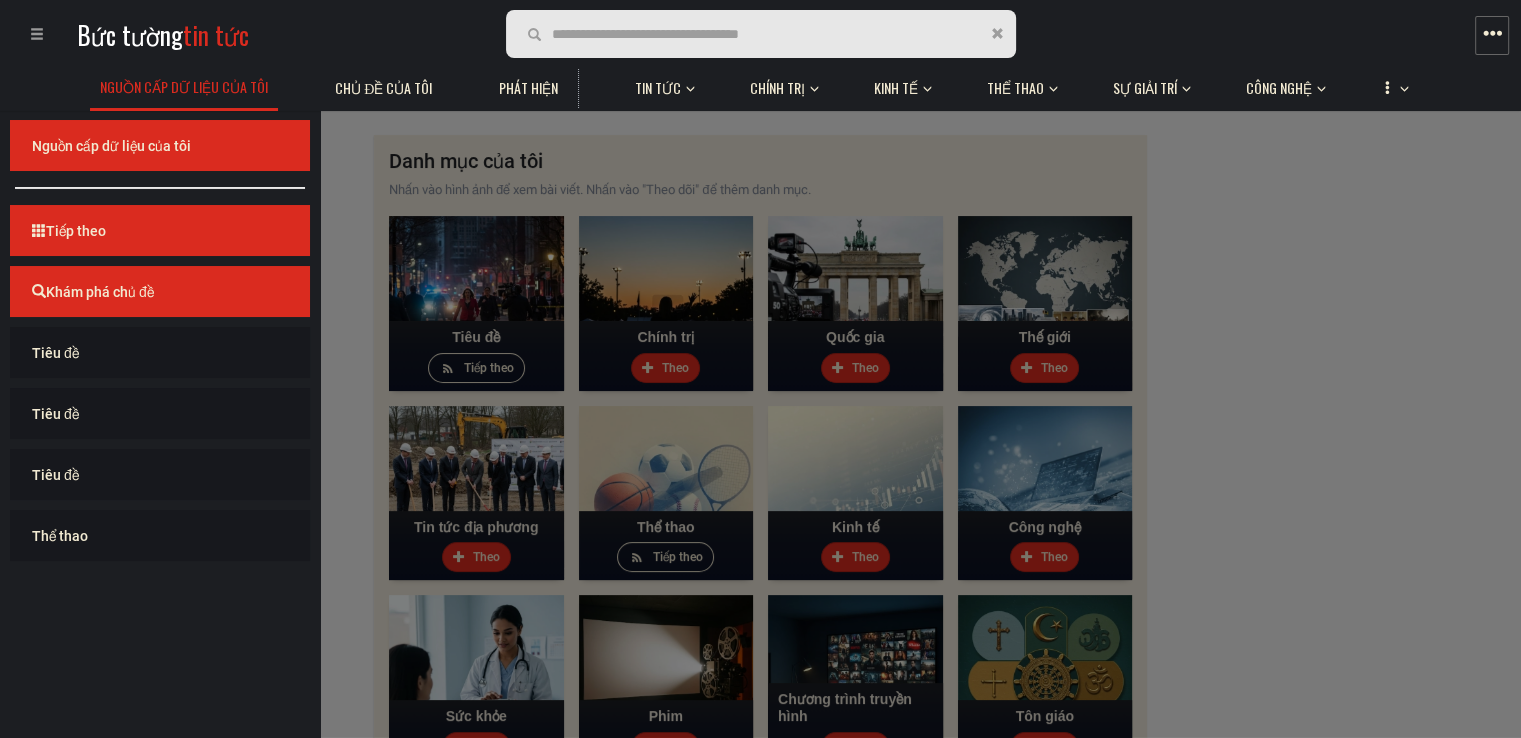 click on "Nguồn cấp dữ liệu của tôi                                             Tiếp theo                                 Khám phá chủ đề                               Tiêu đề                                 Tiêu đề                                 Tiêu đề                               Thể thao" at bounding box center (1521, 479) 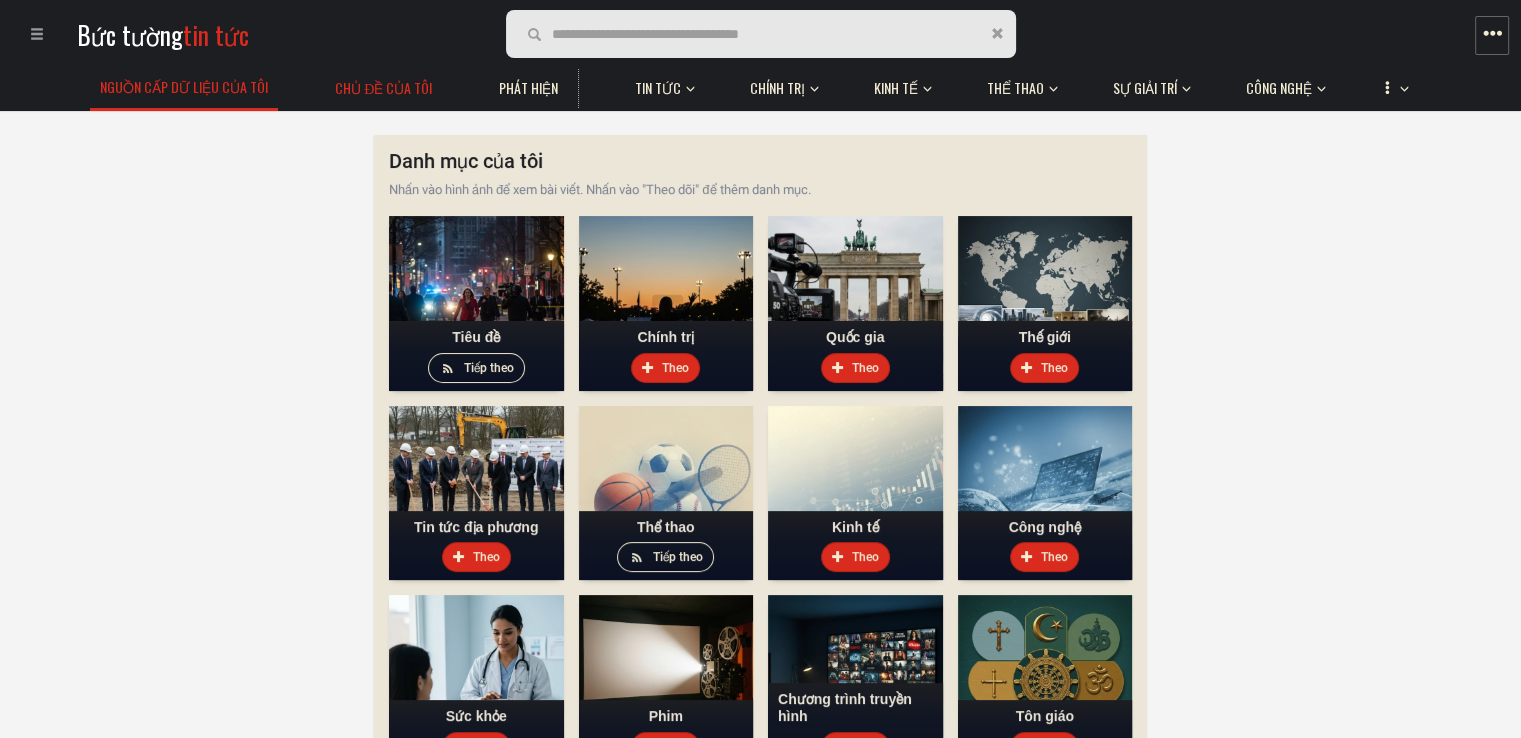 click on "Chủ đề của tôi" at bounding box center [383, 87] 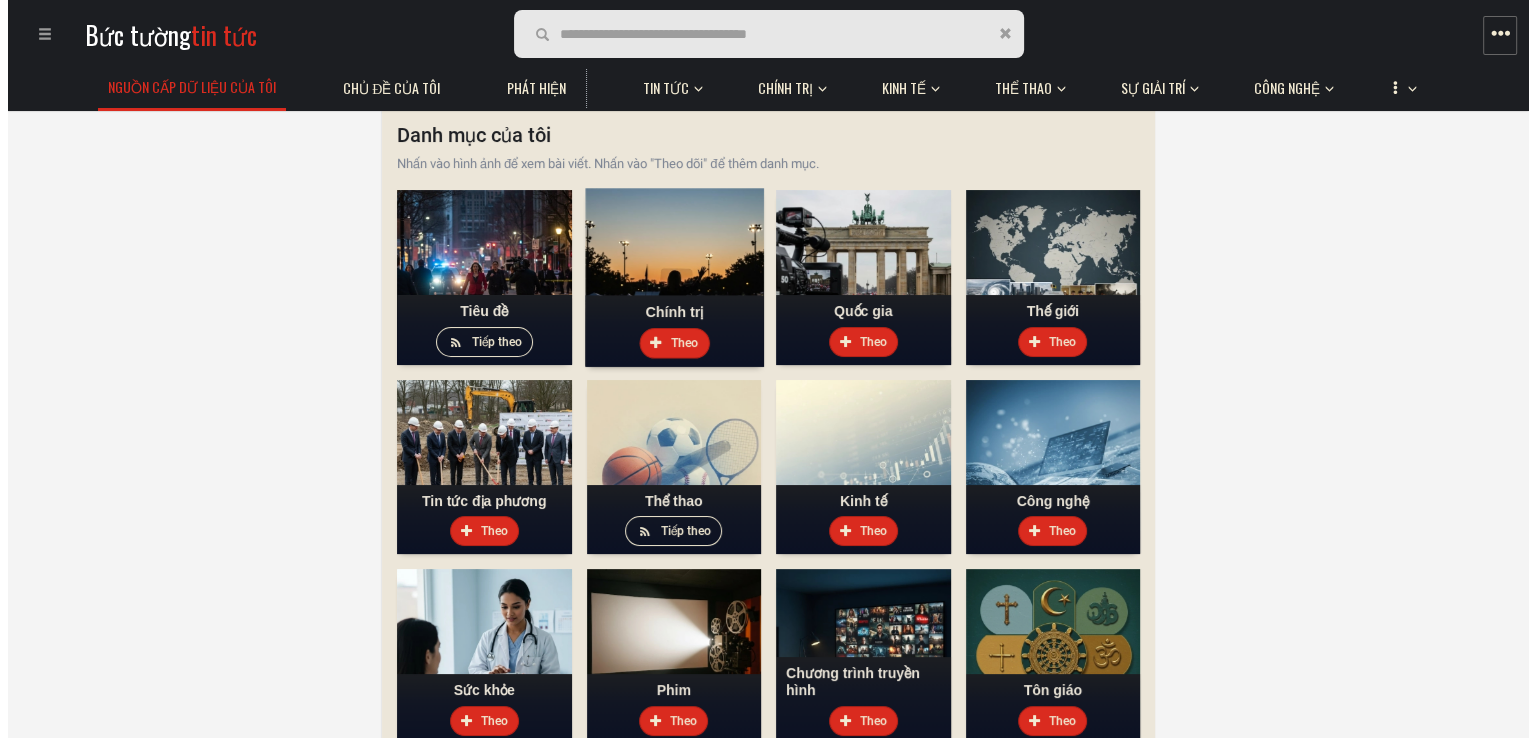 scroll, scrollTop: 0, scrollLeft: 0, axis: both 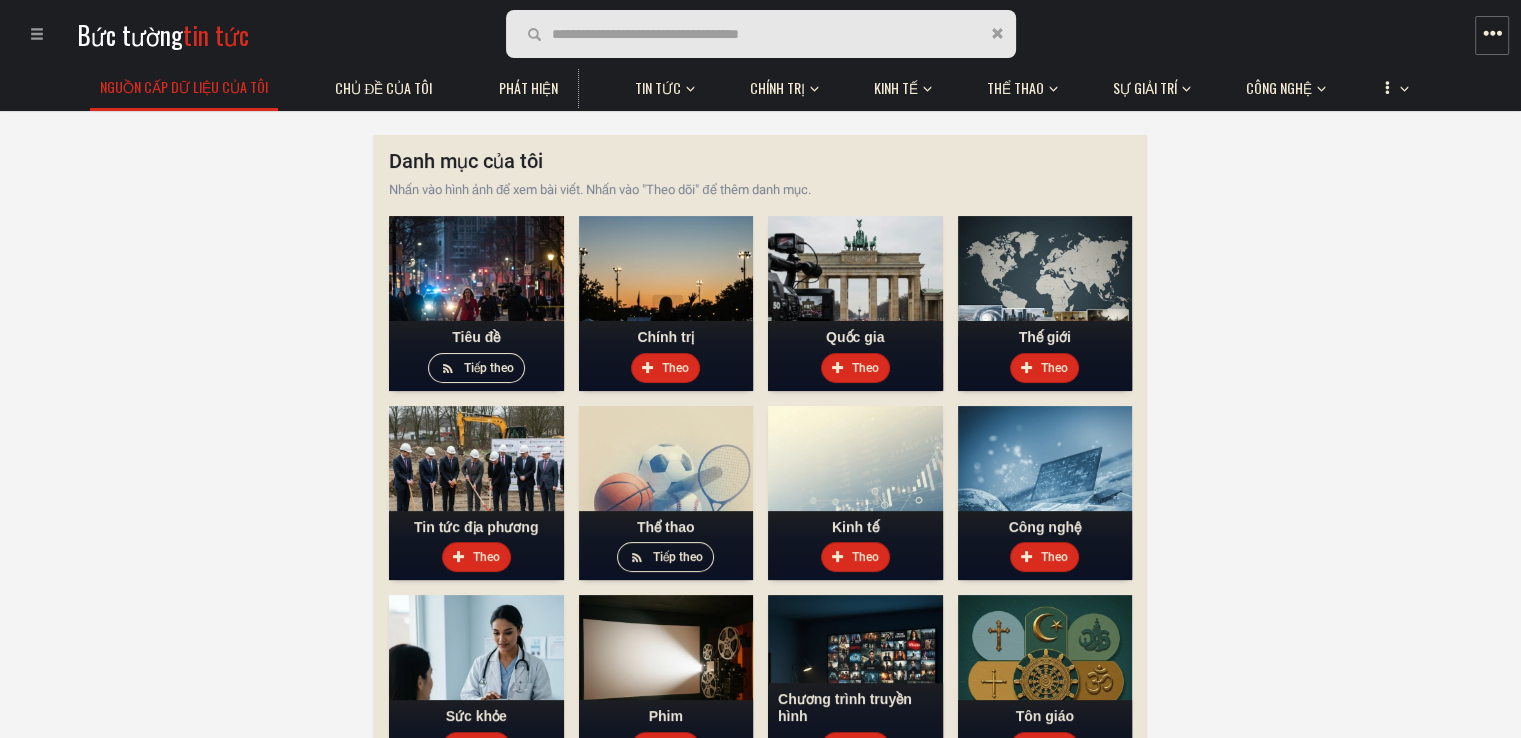 click at bounding box center (1492, 34) 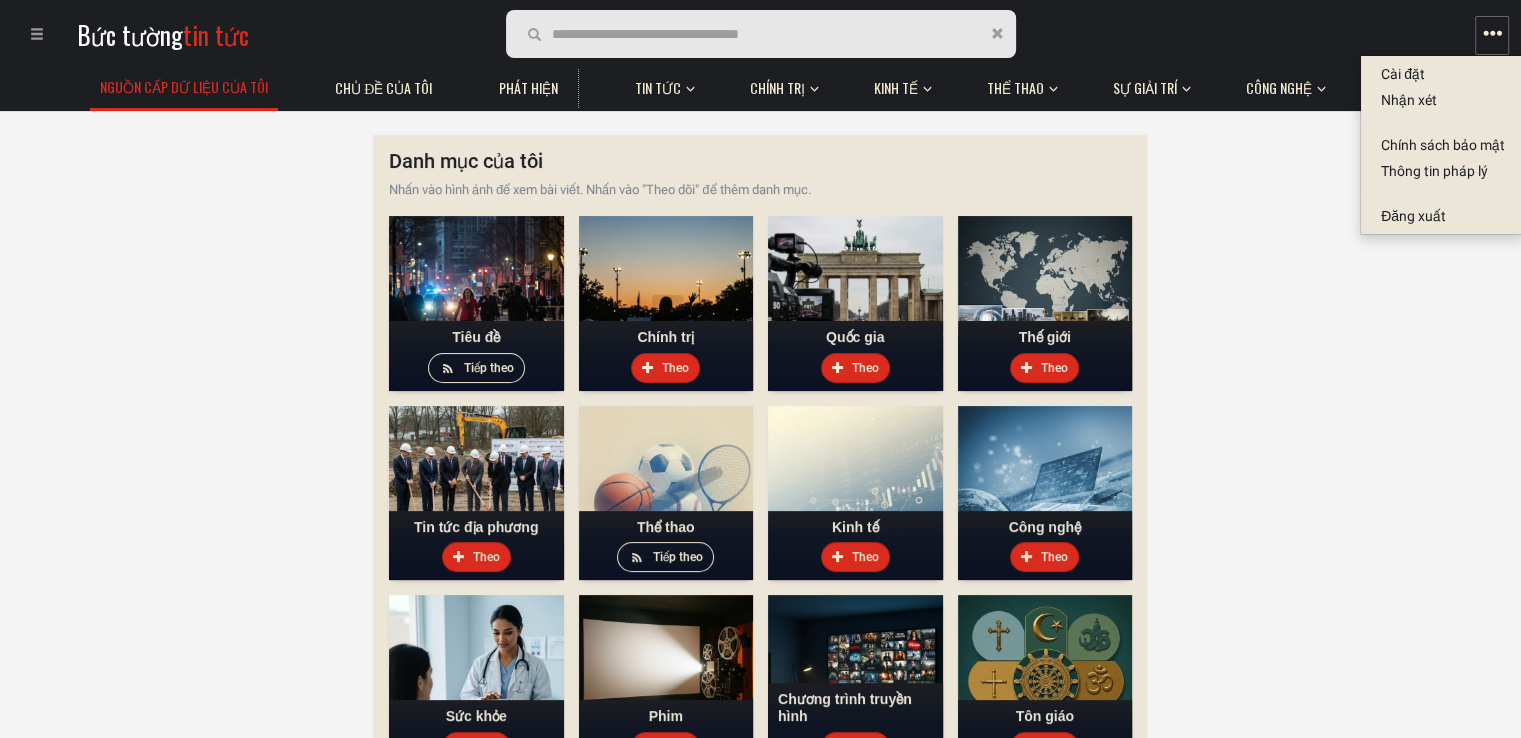 click on "Cài đặt" at bounding box center (1443, 74) 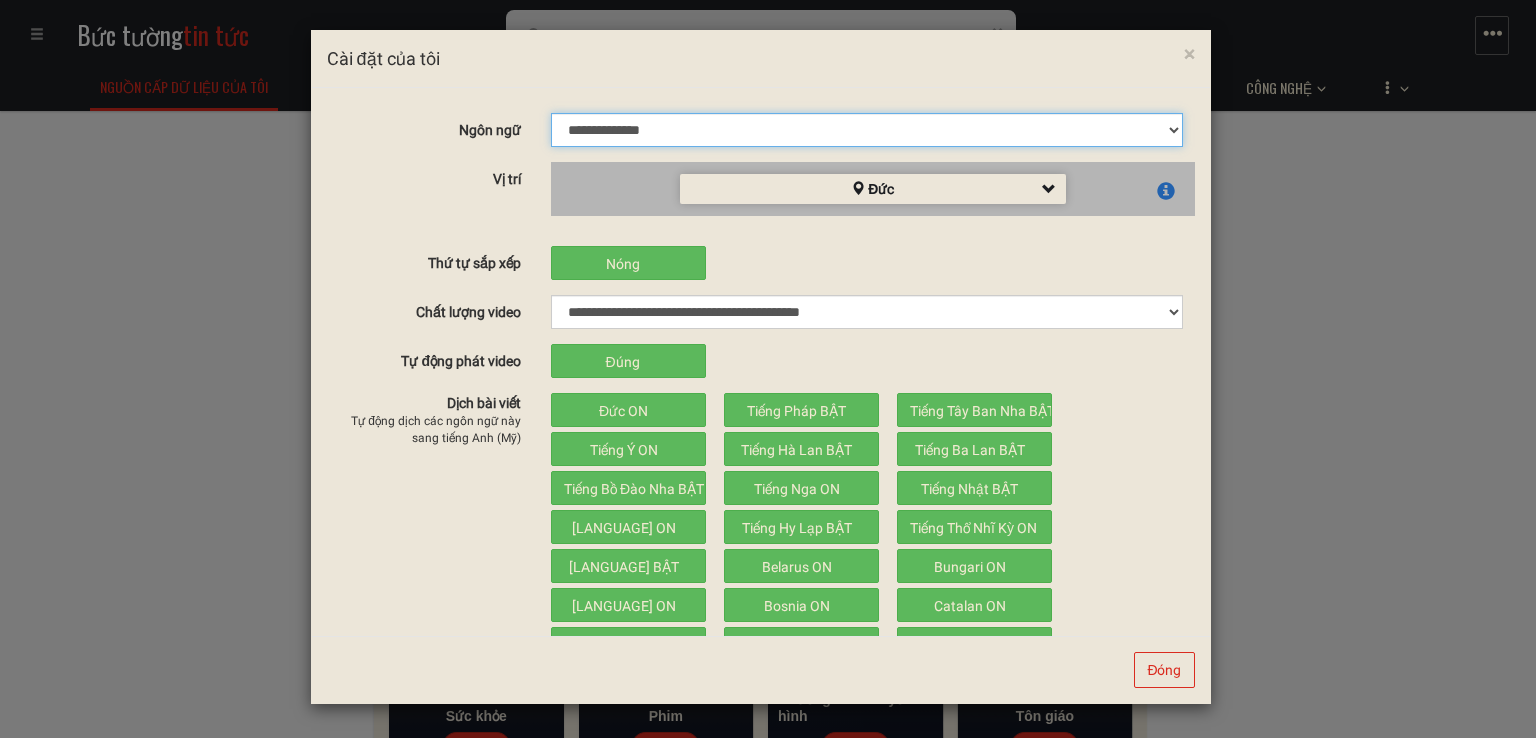 click on "**********" at bounding box center [867, 130] 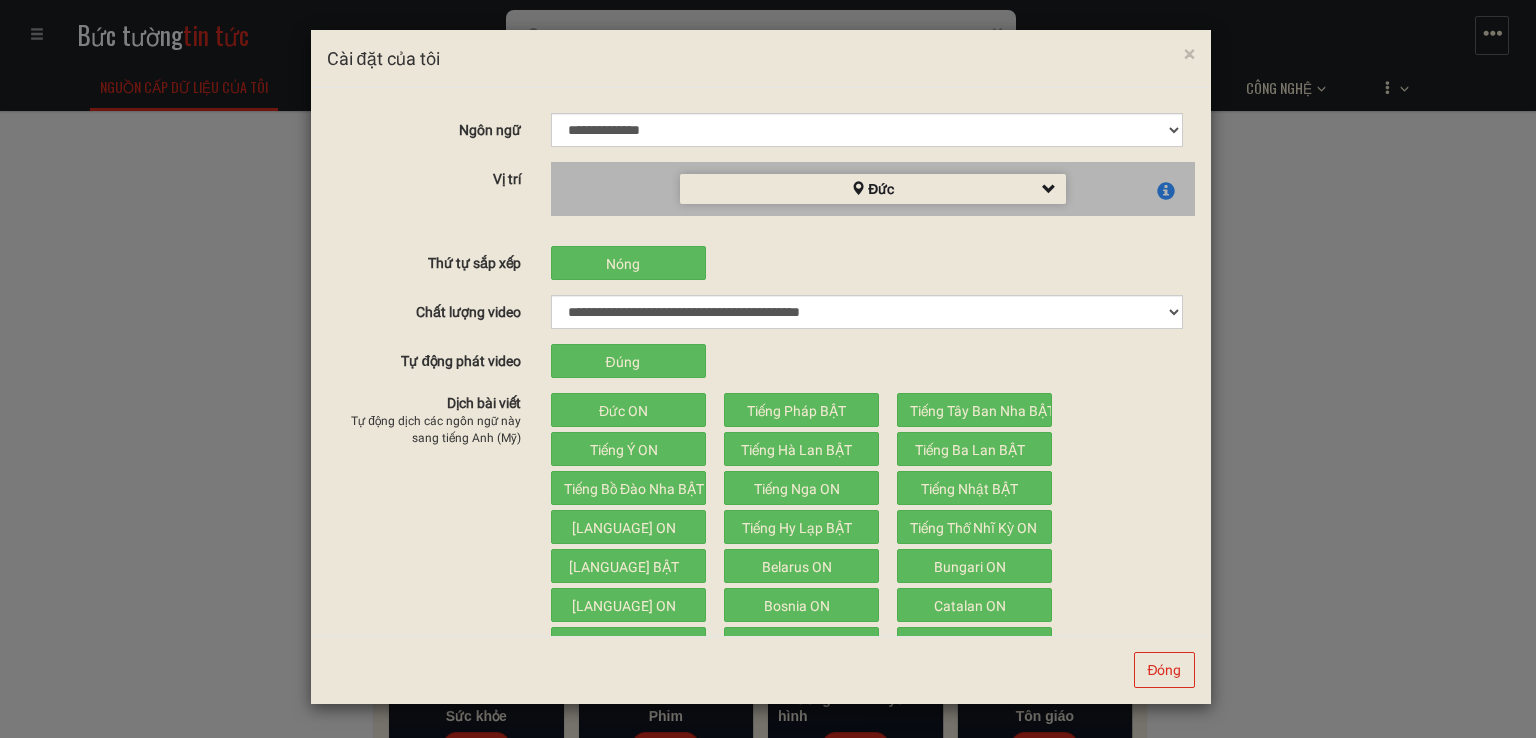 click on "Nóng Mới" at bounding box center (873, 263) 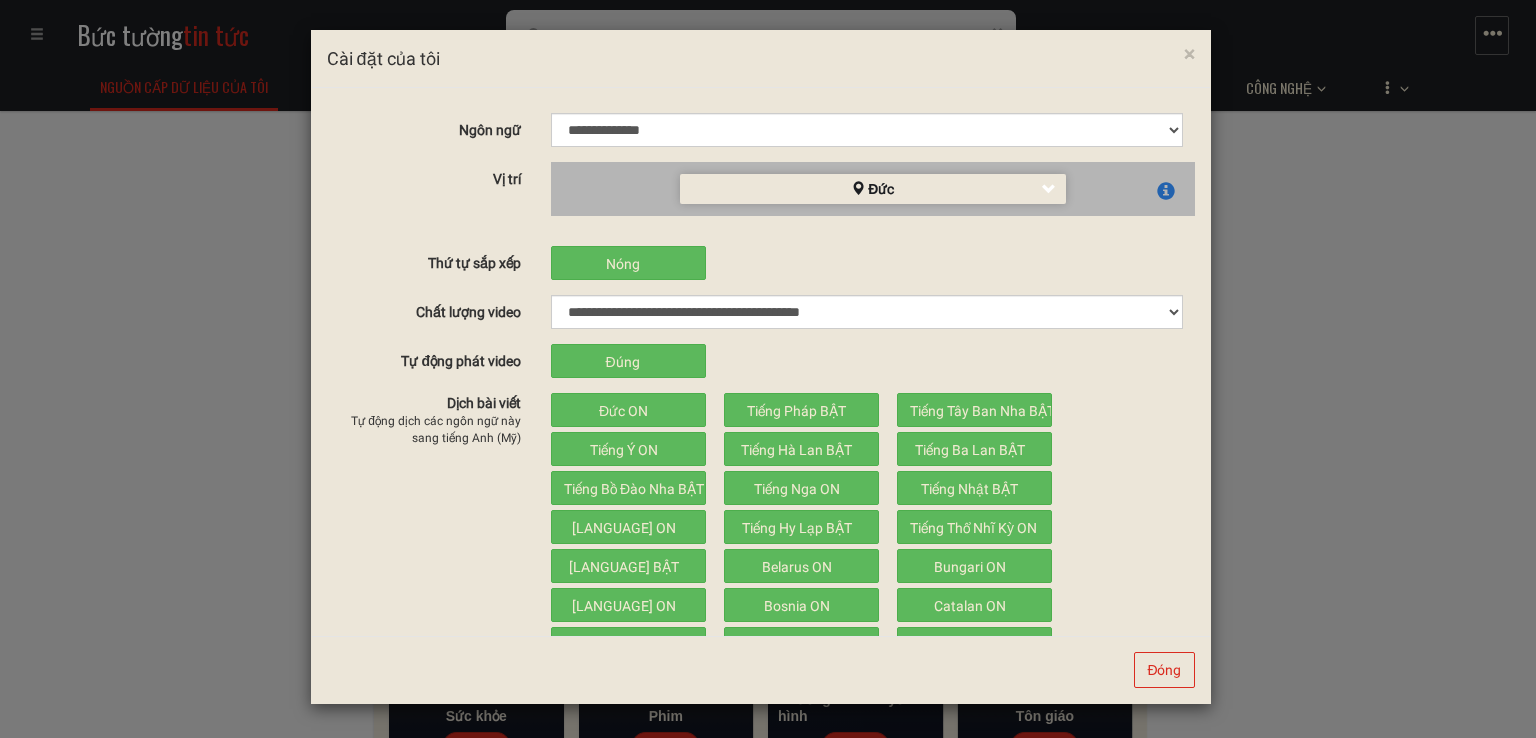 click on "Đức" at bounding box center [873, 189] 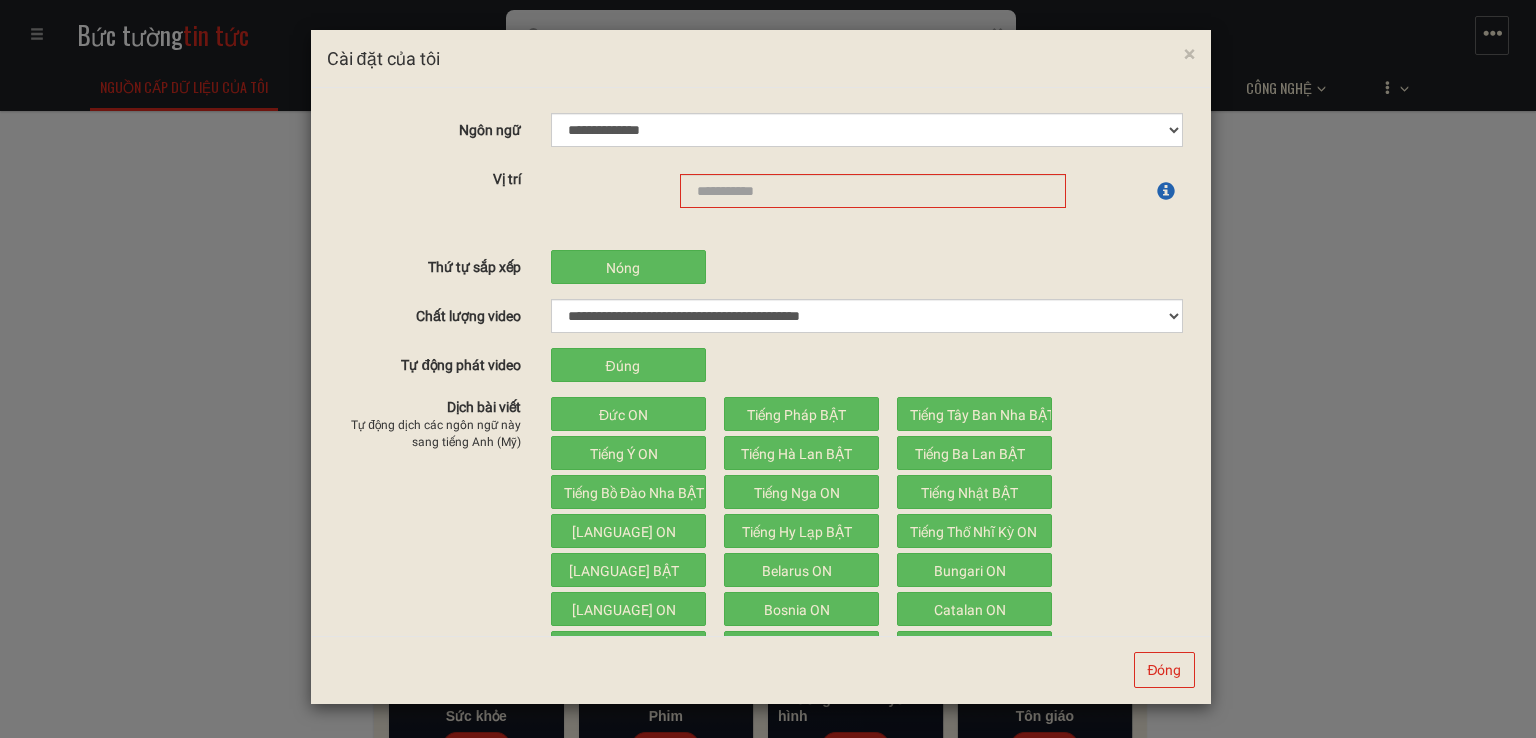click at bounding box center [873, 191] 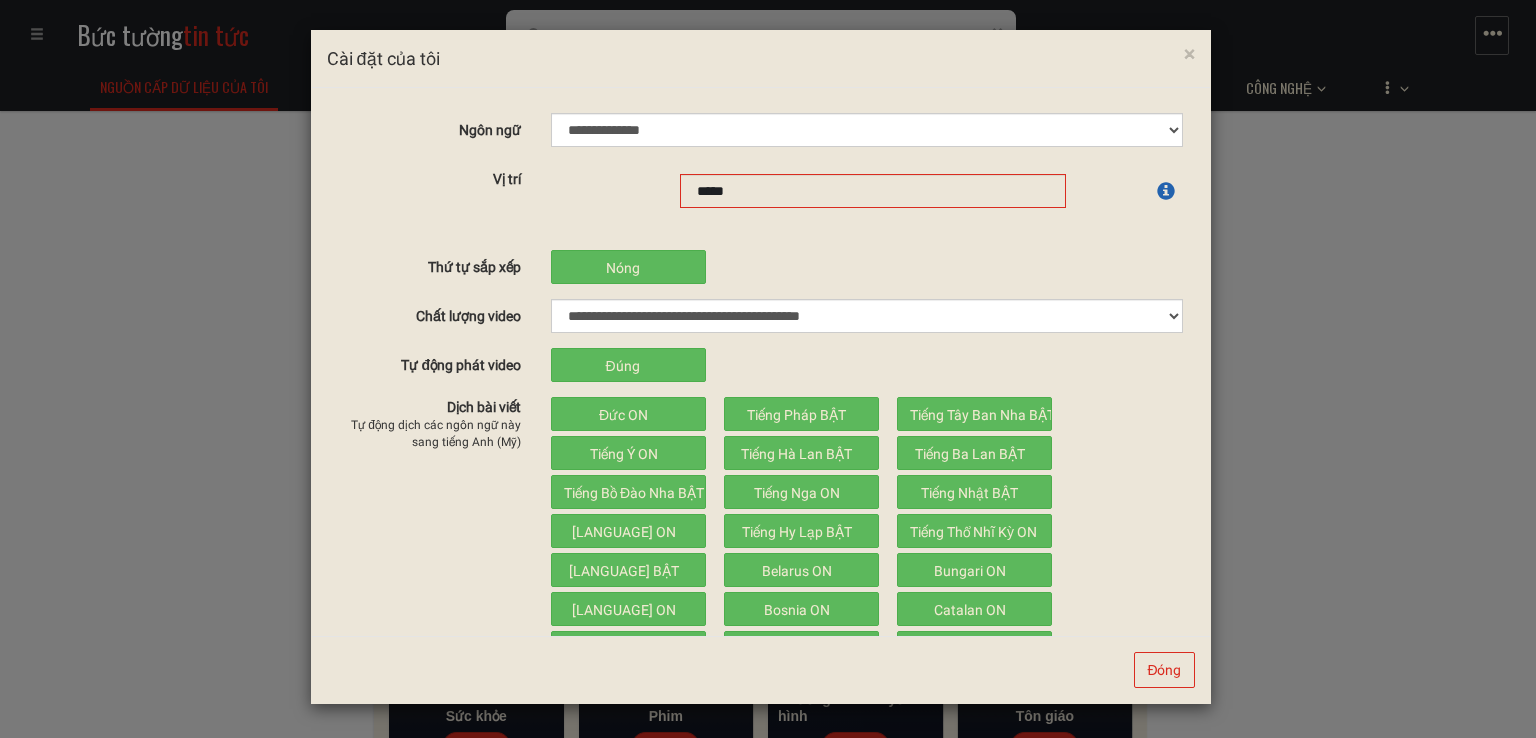 type on "****" 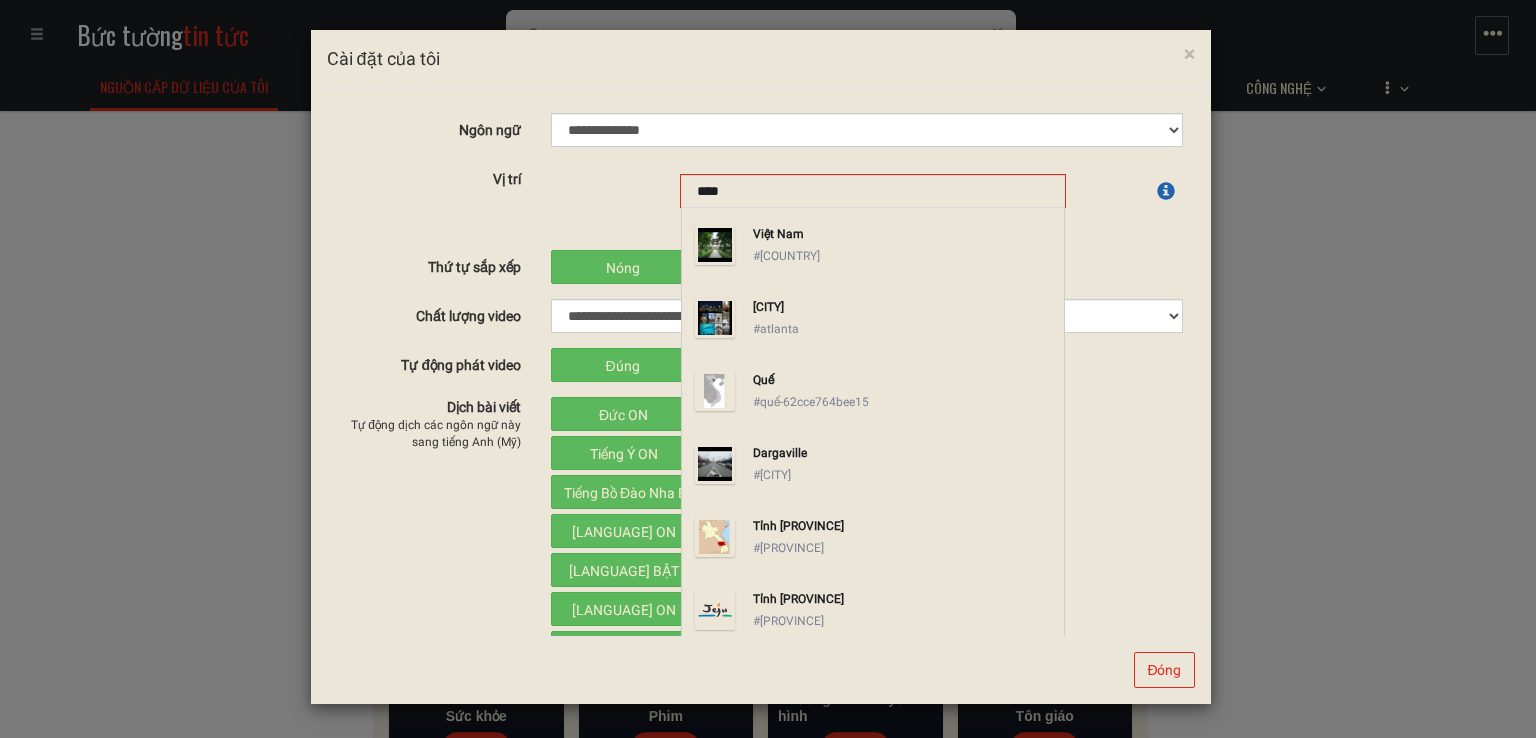click on "#Việt Nam" at bounding box center (904, 256) 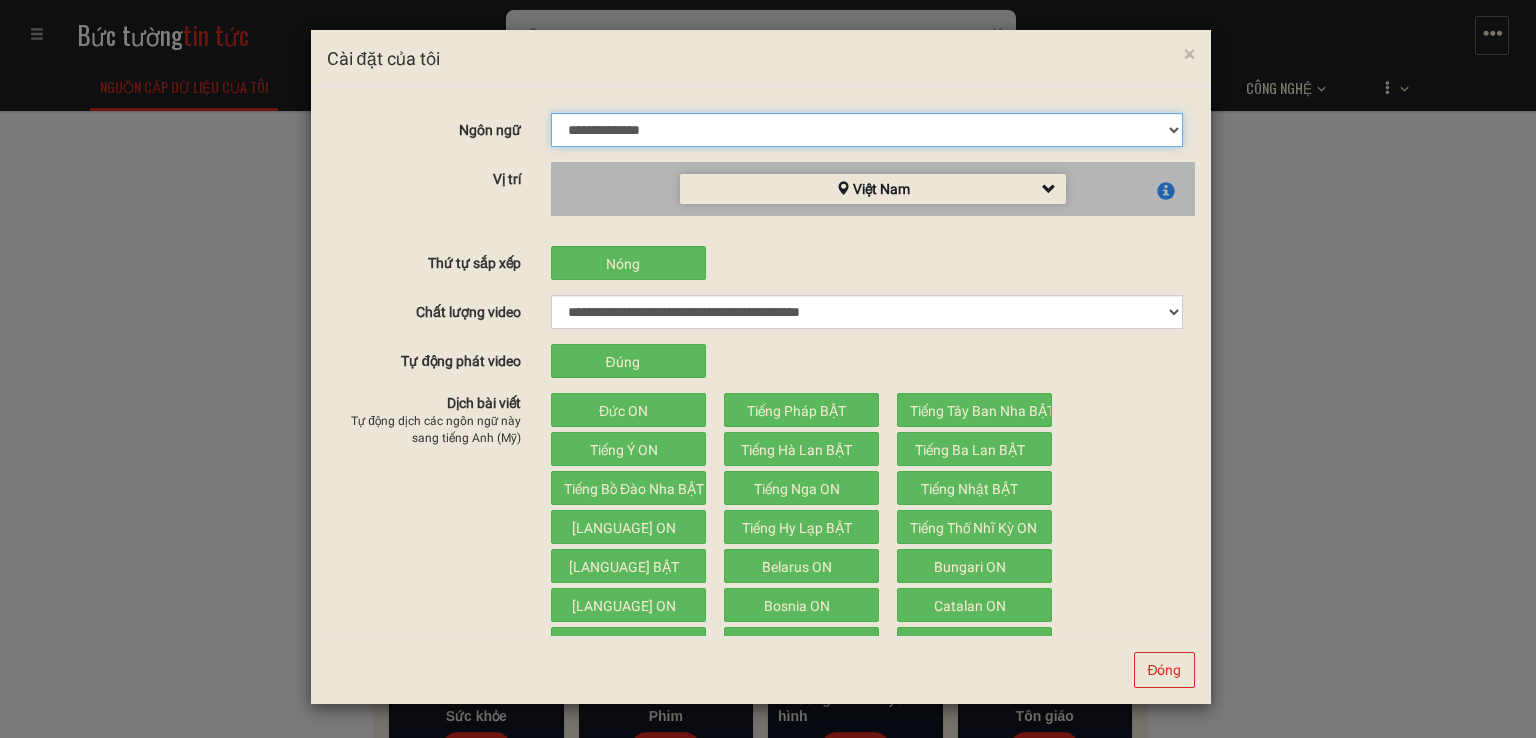 click on "**********" at bounding box center [867, 130] 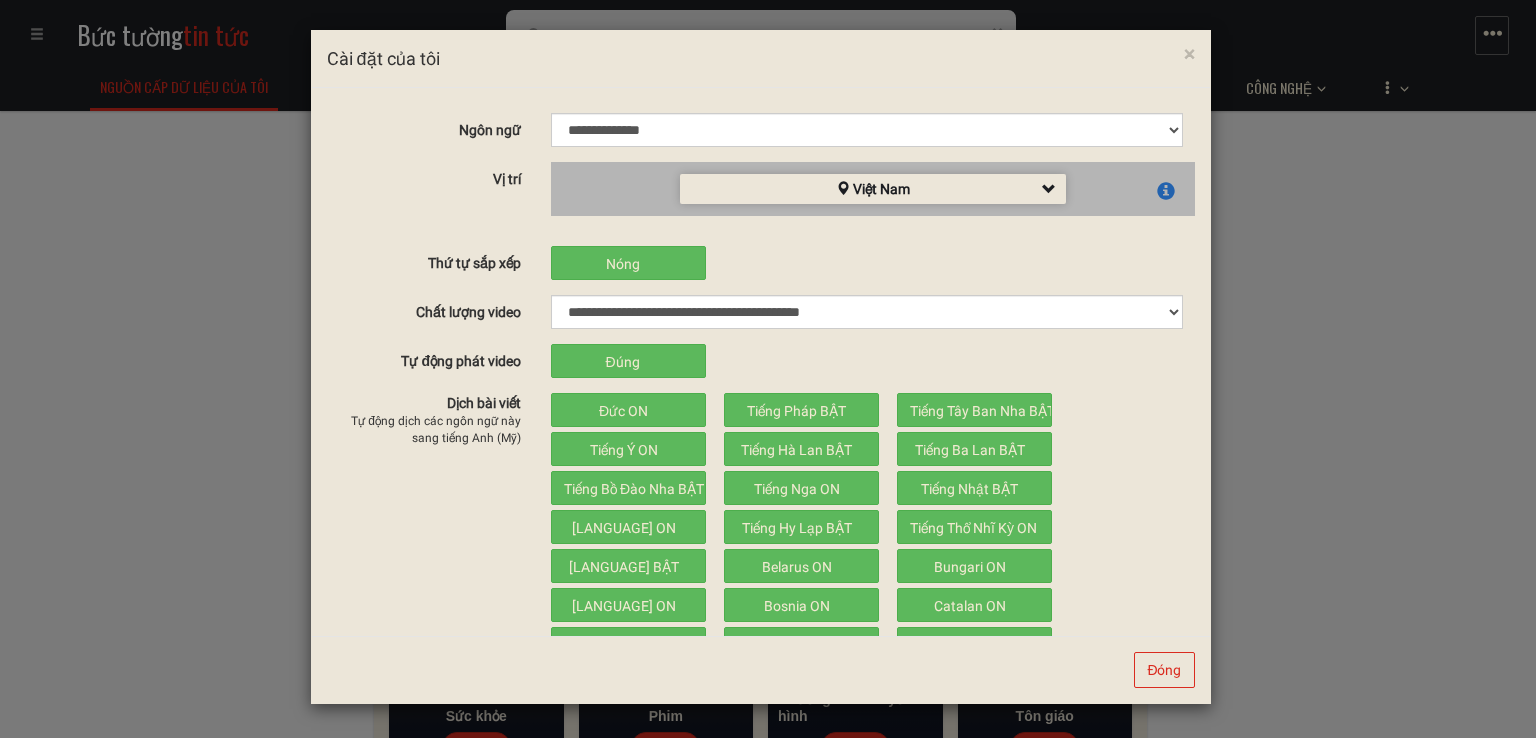 click on "**********" at bounding box center [761, 584] 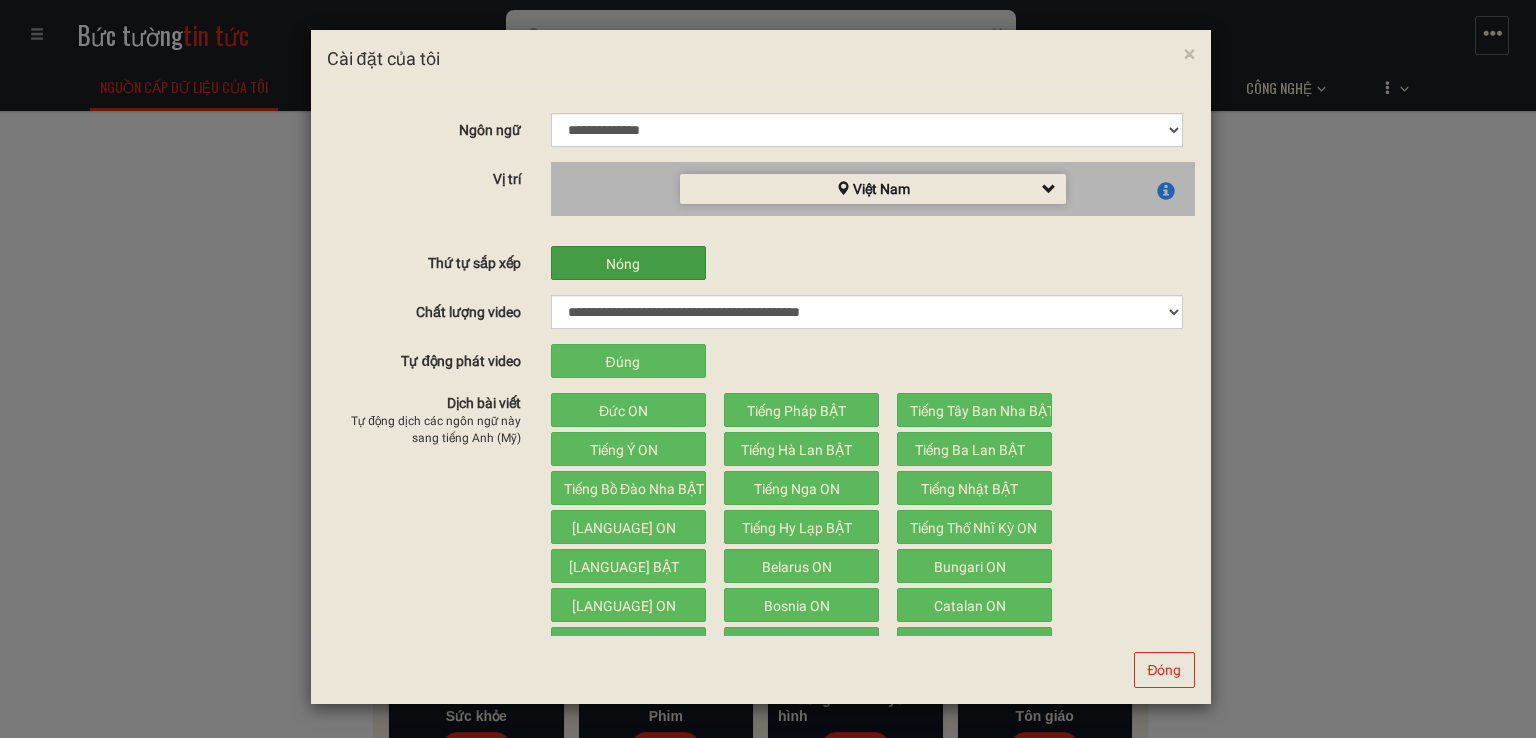 click on "Nóng" at bounding box center [628, 263] 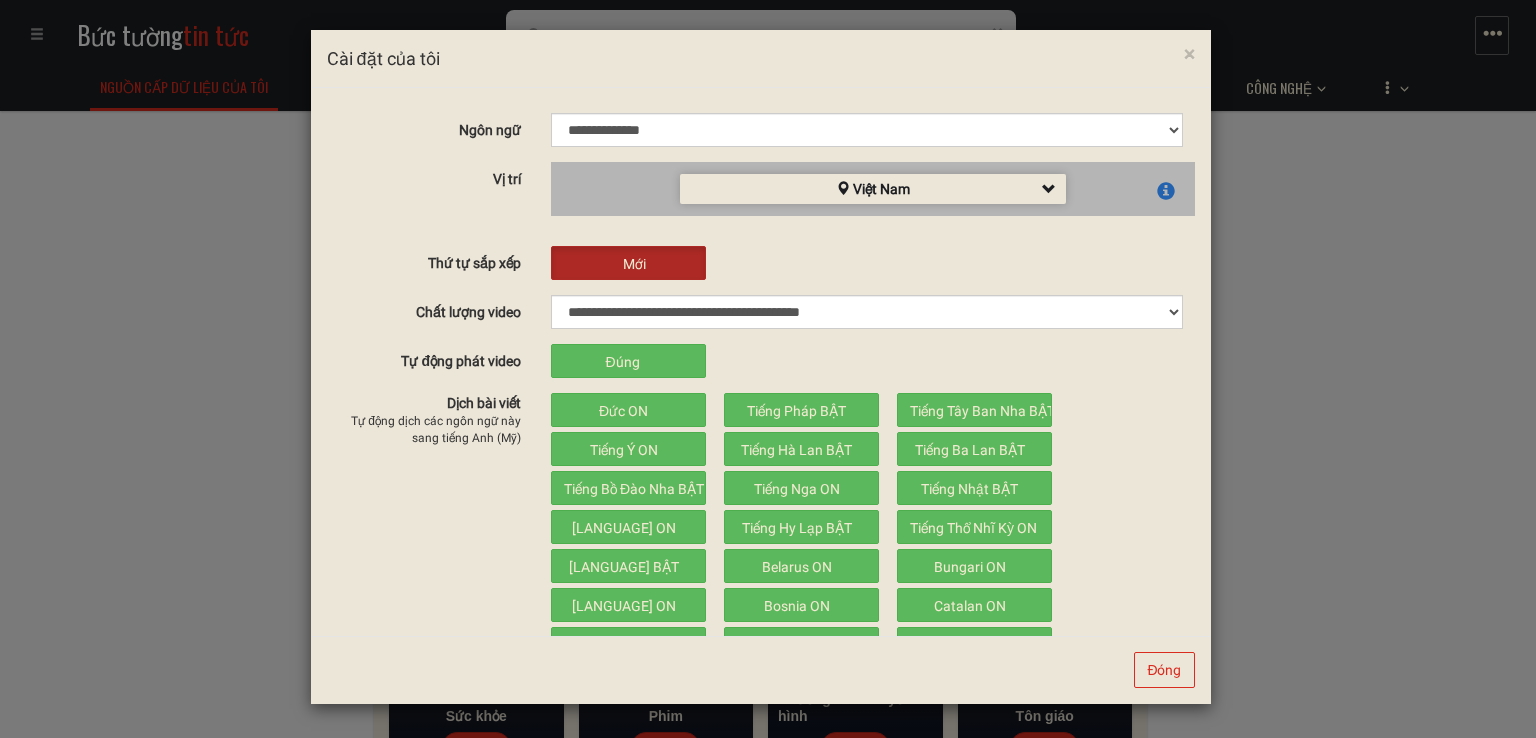 click on "Mới" at bounding box center (628, 263) 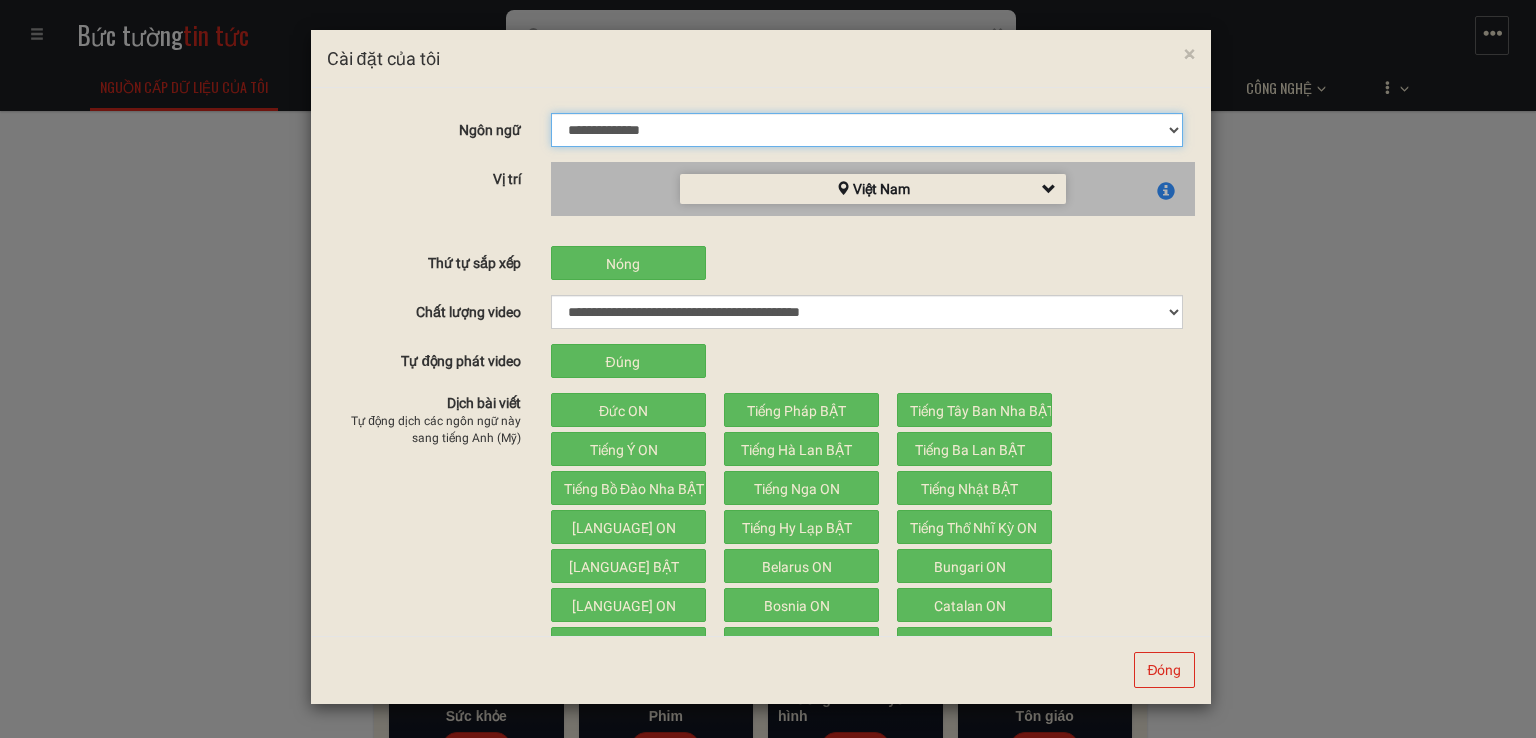 click on "**********" at bounding box center [867, 130] 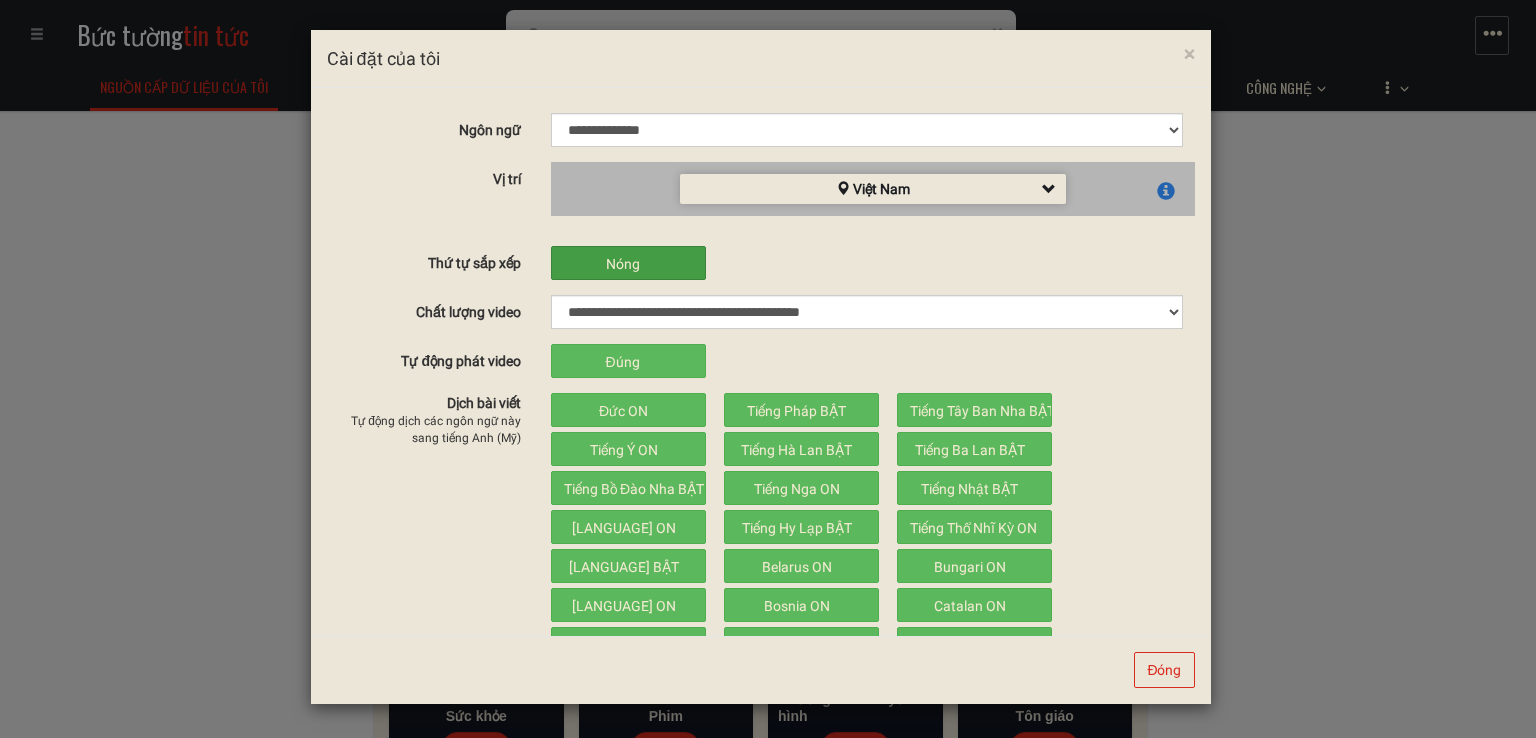 click on "Nóng" at bounding box center (623, 265) 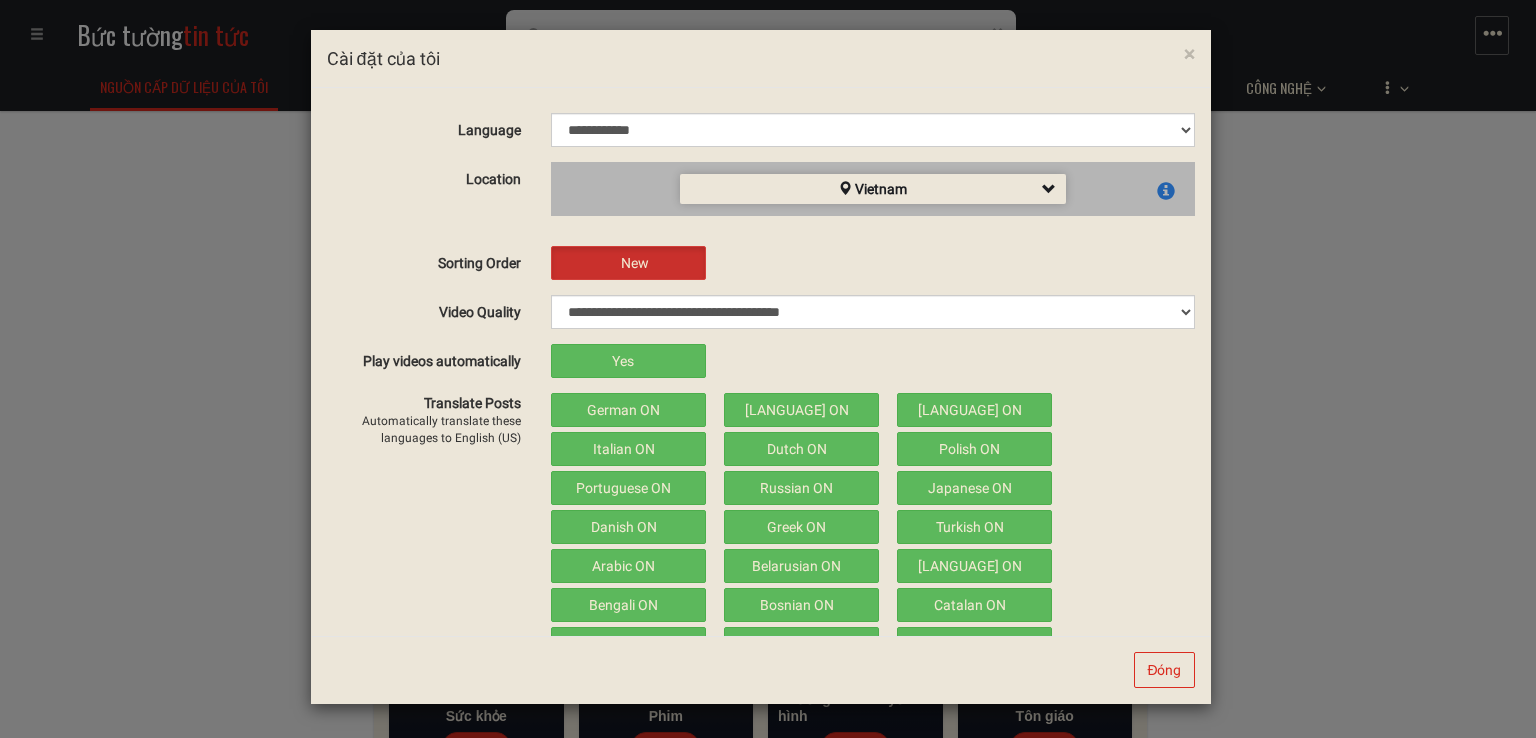 click on "**********" at bounding box center [873, 130] 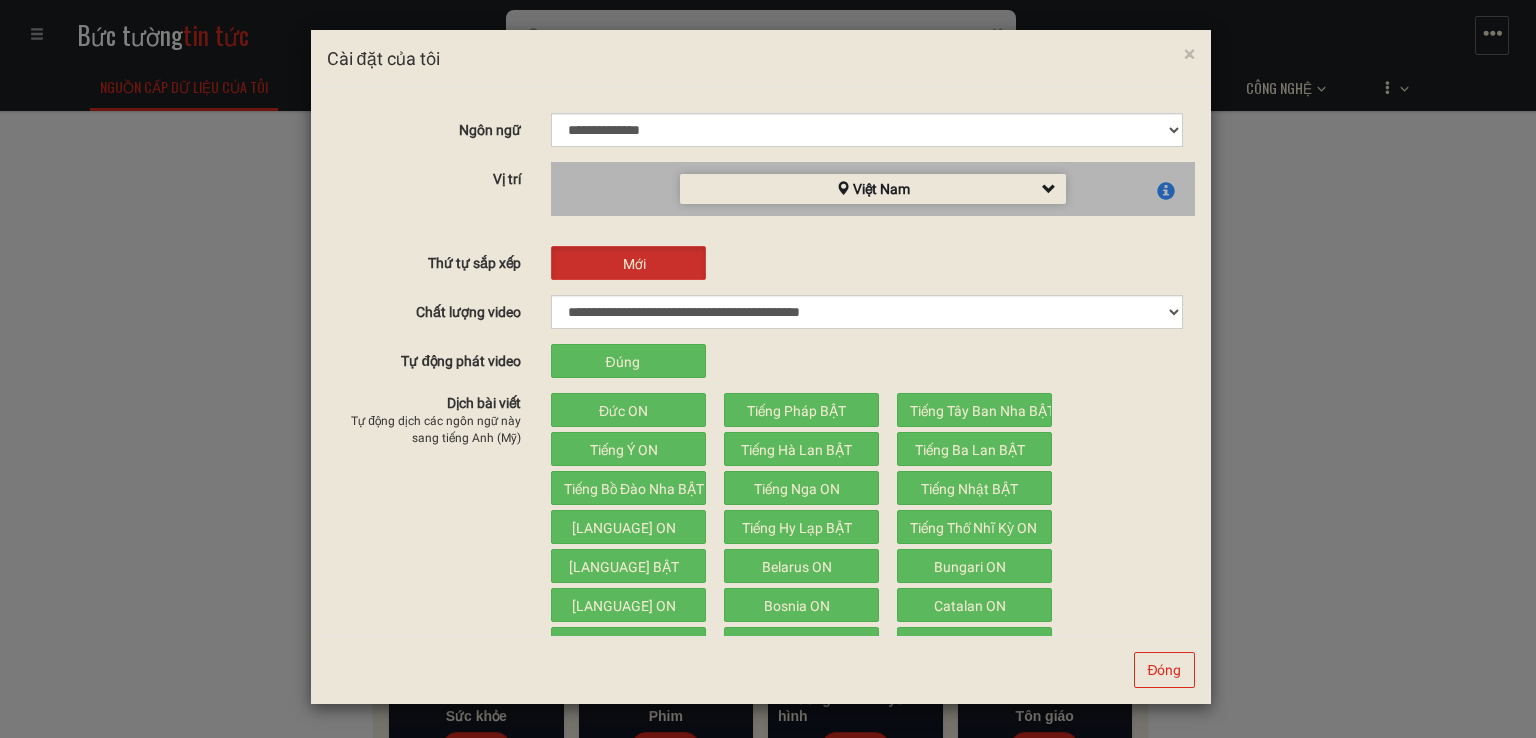 click on "**********" at bounding box center (867, 130) 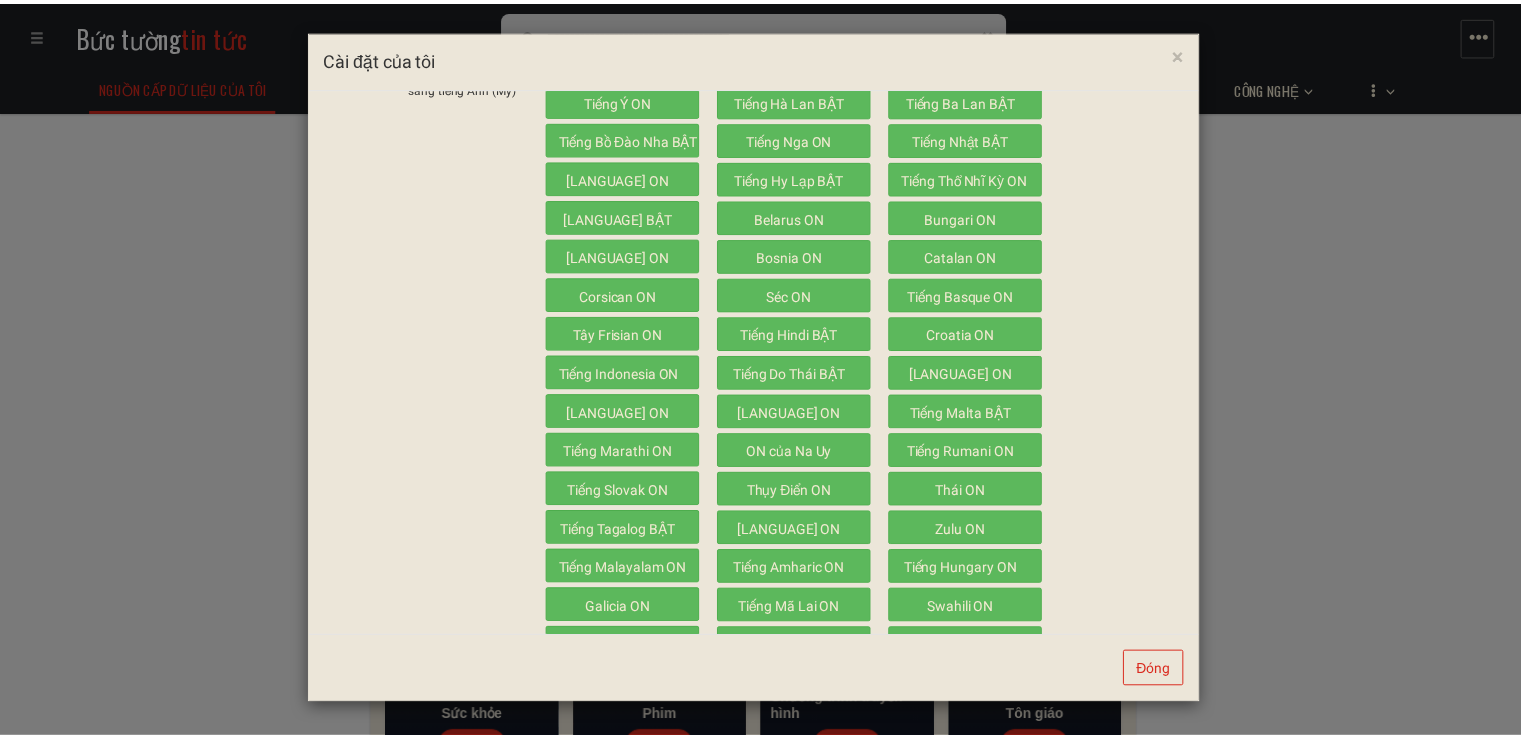 scroll, scrollTop: 450, scrollLeft: 0, axis: vertical 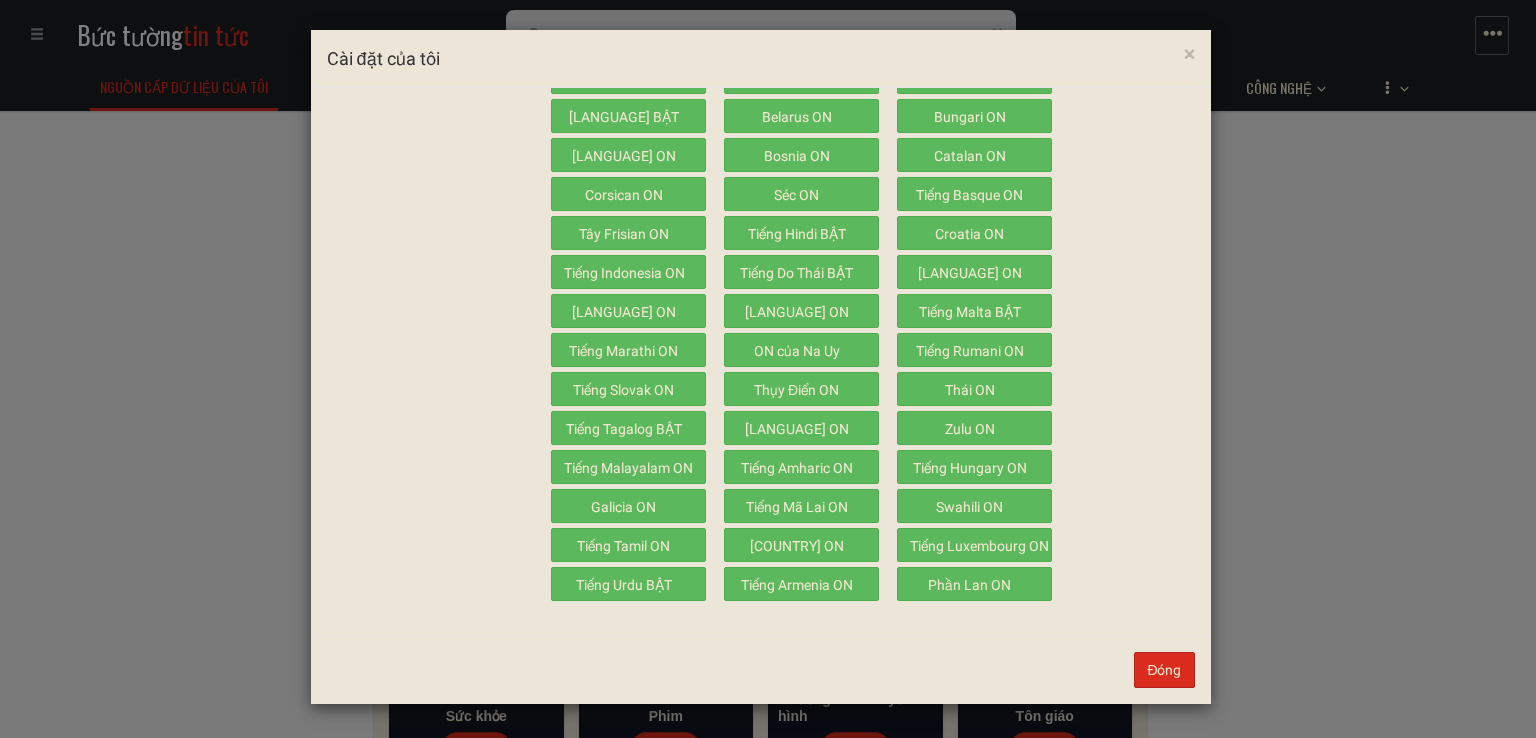 click on "Đóng" at bounding box center [1164, 670] 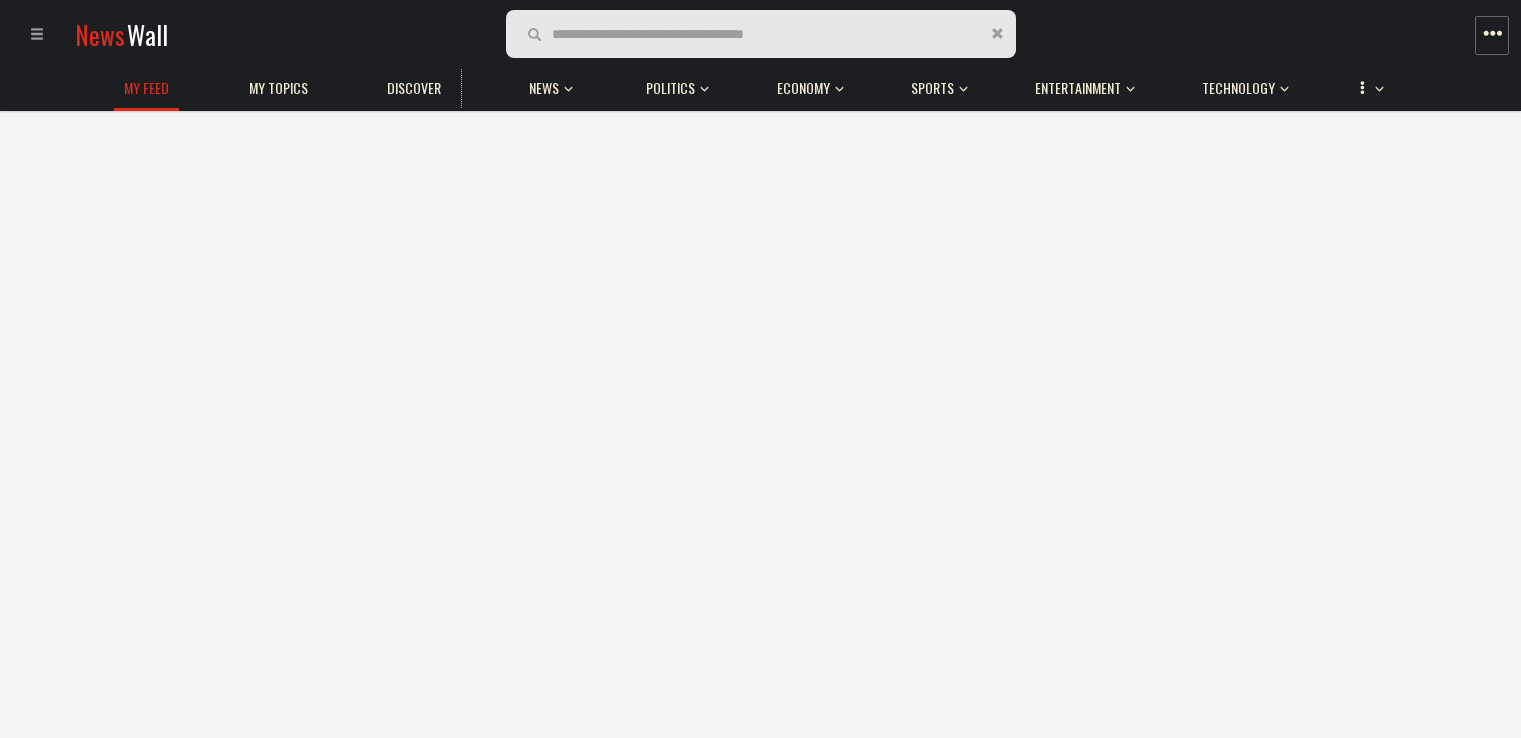 scroll, scrollTop: 0, scrollLeft: 0, axis: both 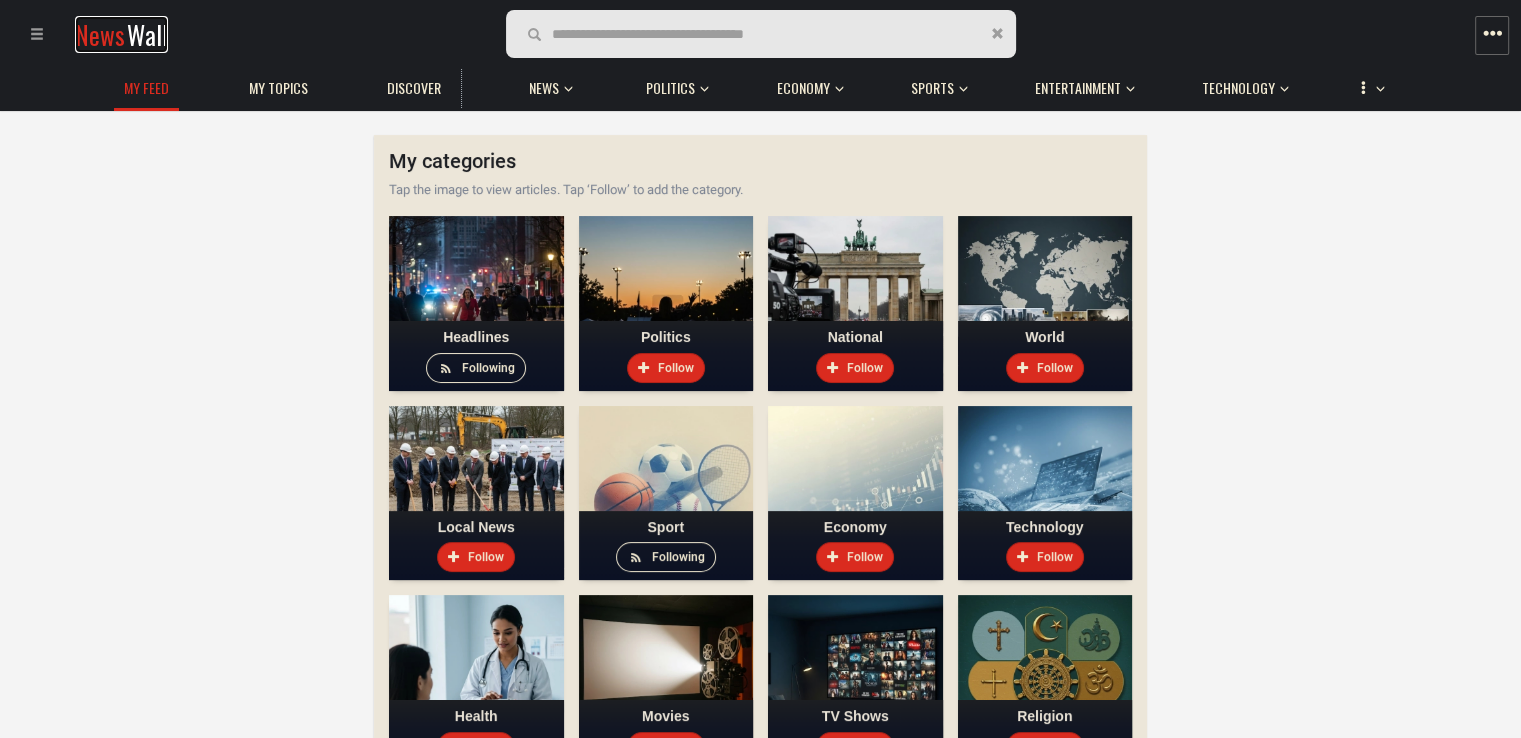 click on "Wall" at bounding box center [147, 34] 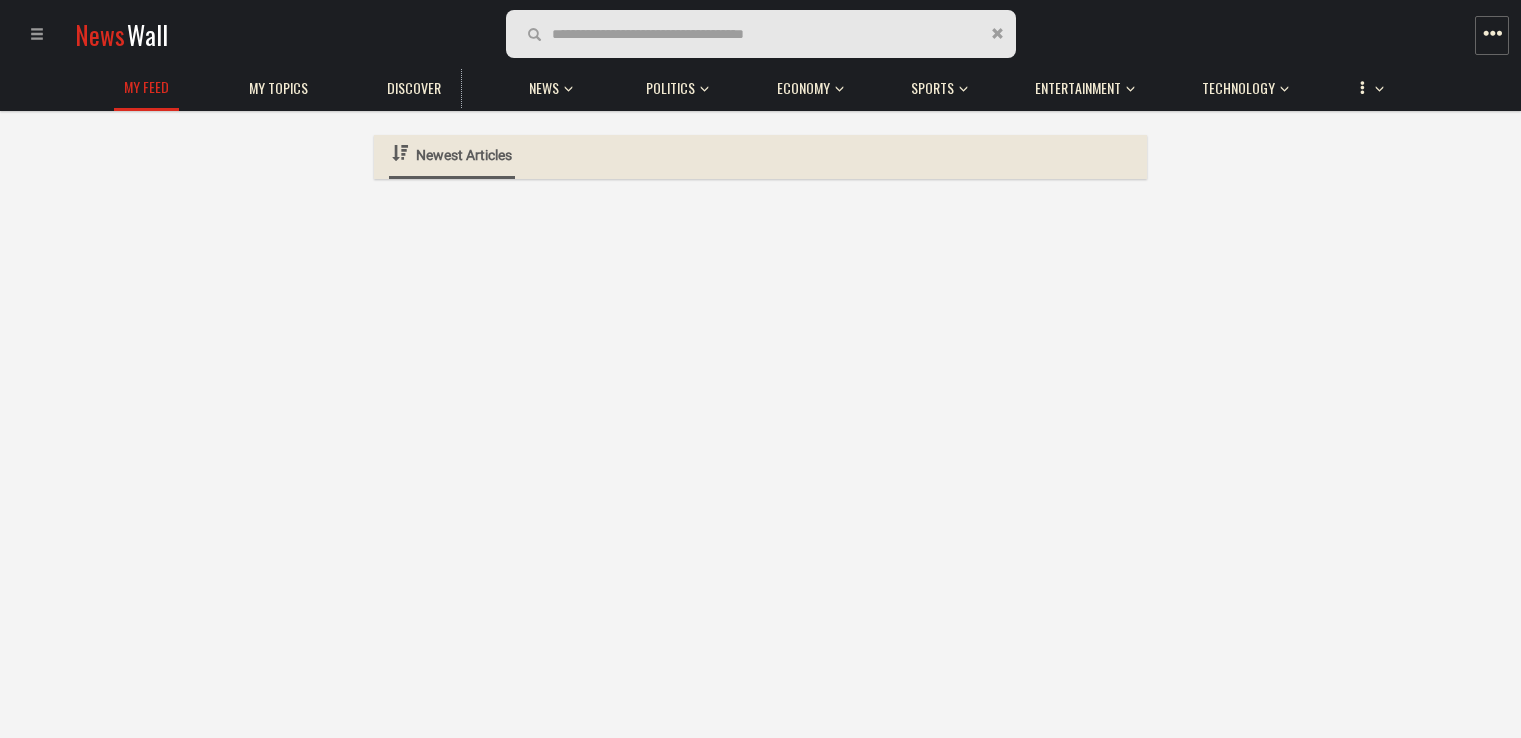 scroll, scrollTop: 0, scrollLeft: 0, axis: both 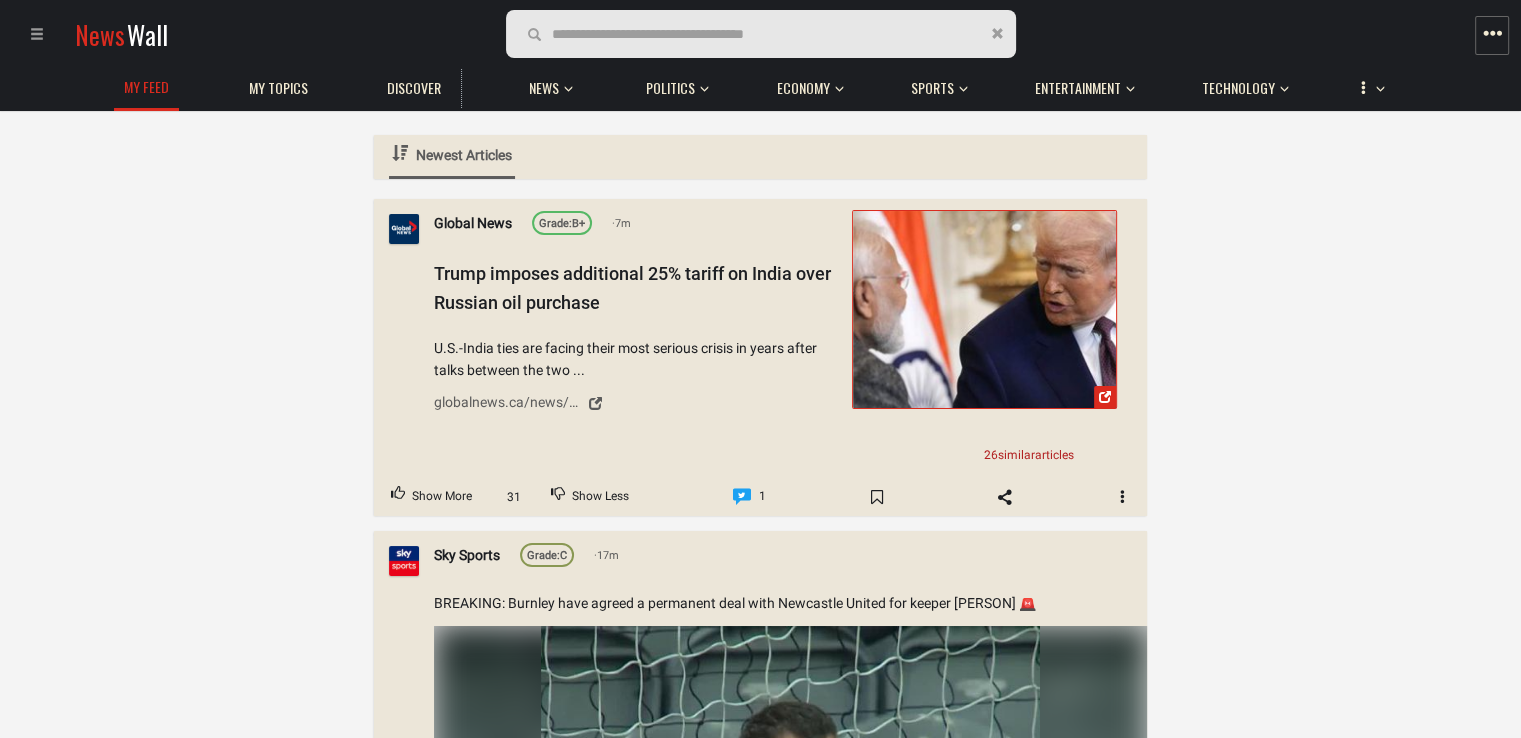 click on "Newest Articles" at bounding box center (464, 155) 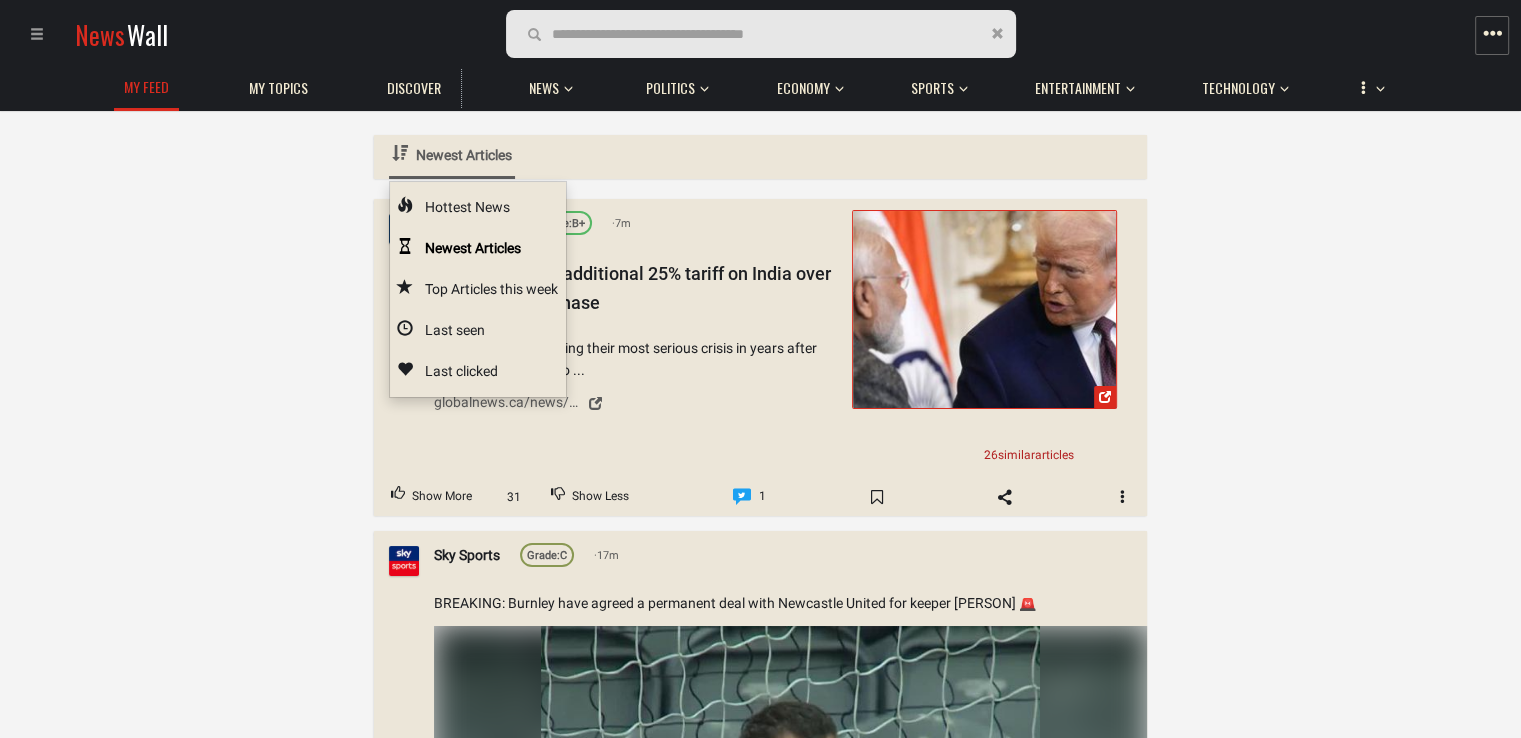 click on "Newest Articles             Hottest News             Newest Articles           Top Articles this week           Last seen            Last clicked                                              Global News     Grade:  B+        7m                         Trump imposes additional 25% tariff on India over Russian oil purchase U.S.-India ties are facing their most serious crisis in years after talks between the two ...   globalnews.ca/news/11320376/trump-additional-tariff-india-russian-oil-purchase/             26  similar  articles             Show More     31       Show Less         1                                                         Sky Sports     Grade:  C        17m                 BREAKING: Burnley have agreed a permanent deal with Newcastle United for keeper Martin Dubravka 🚨                  Your browser does not support the video tag.             0:38                 3  similar  articles             Show More     24       Show Less         46" at bounding box center (760, 5291) 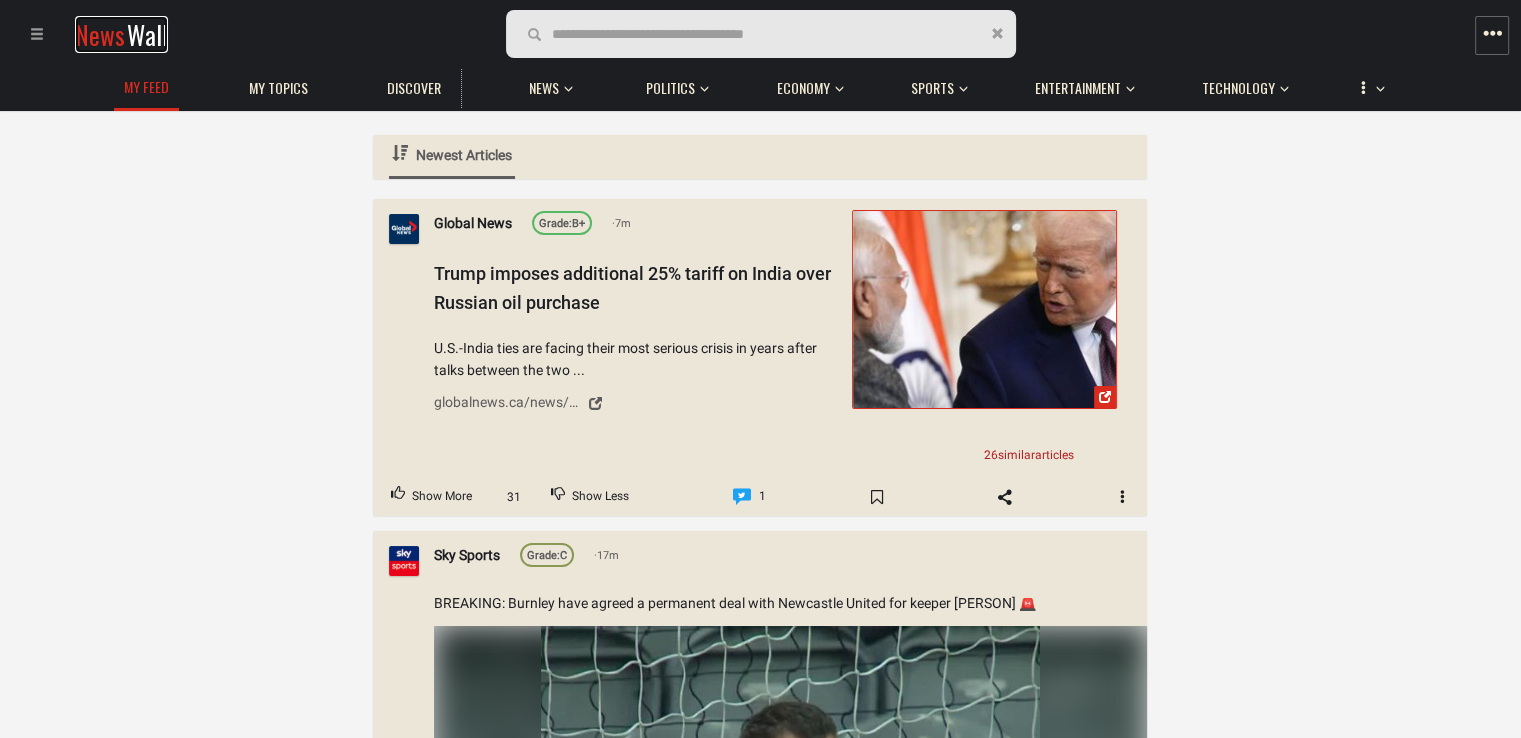 click on "Wall" at bounding box center (147, 34) 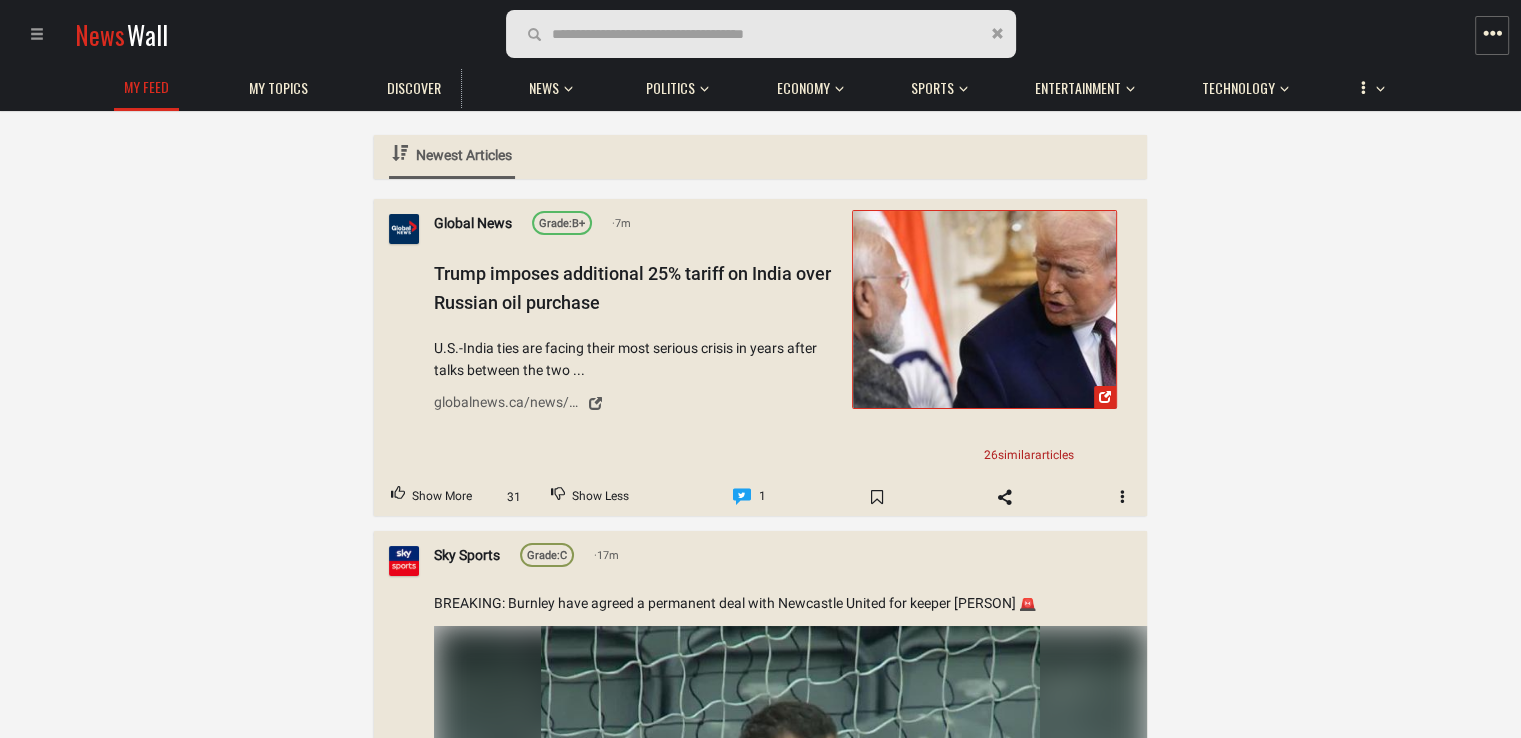 click at bounding box center [1492, 34] 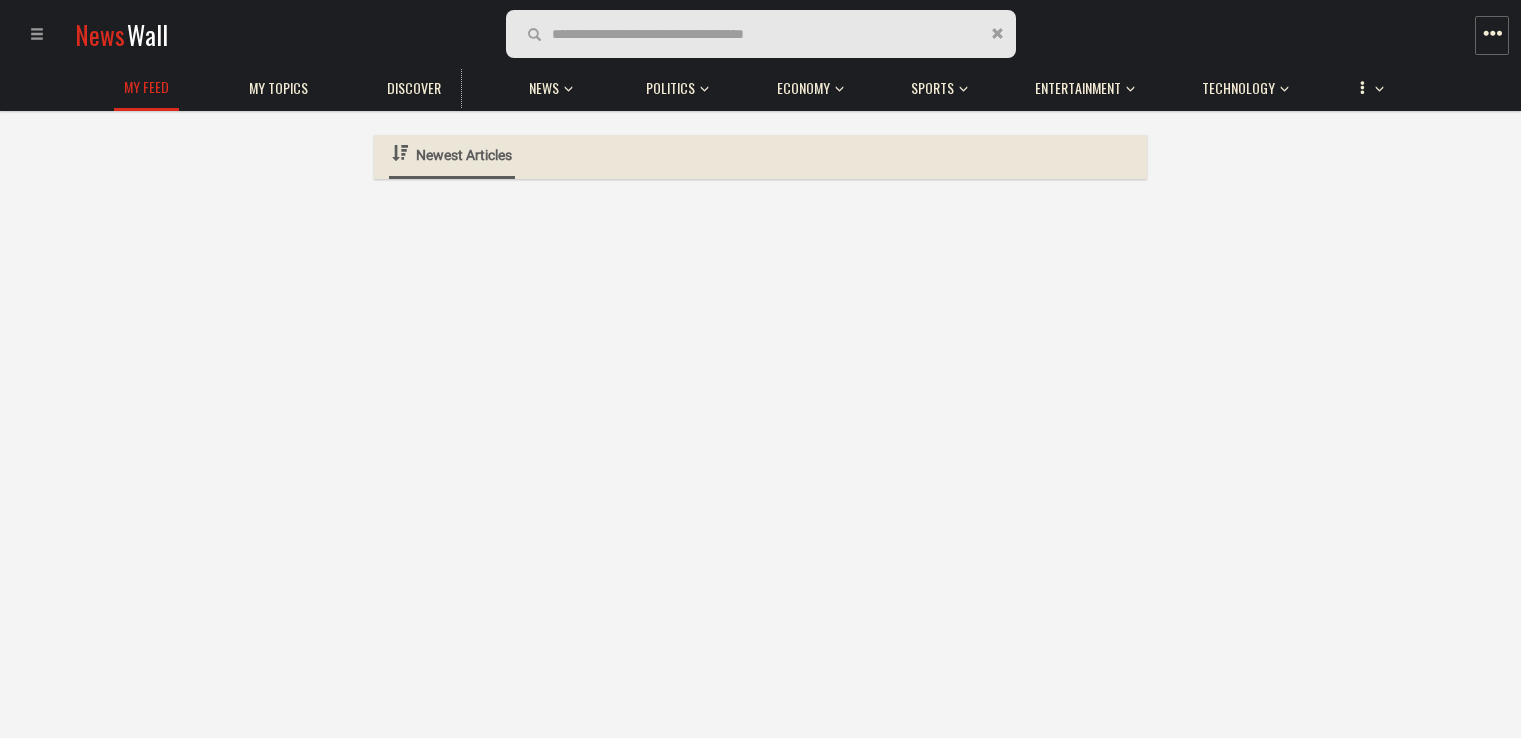 scroll, scrollTop: 0, scrollLeft: 0, axis: both 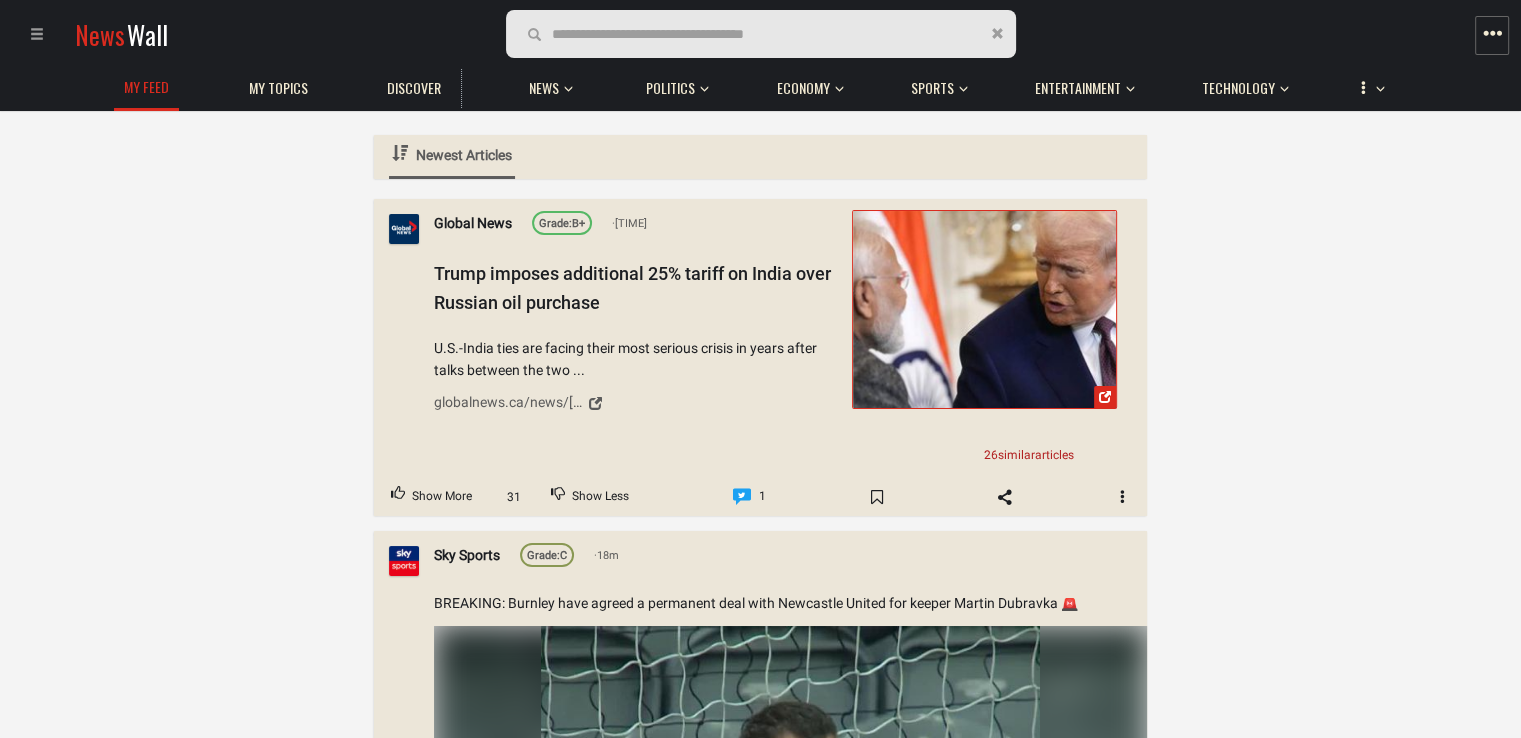 click at bounding box center [1492, 34] 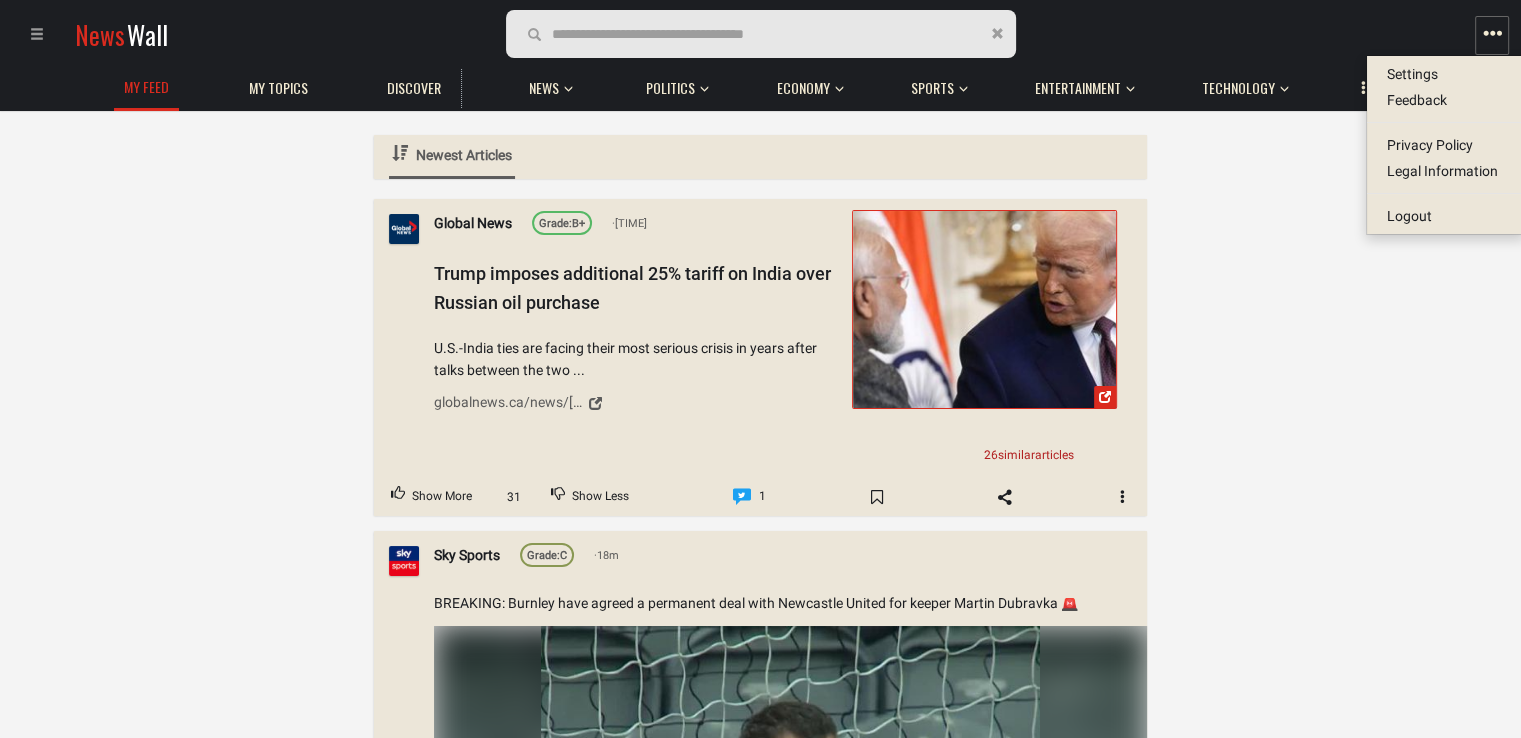 click on "Newest Articles             Hottest News             Newest Articles           Top Articles this week           Last seen            Last clicked                                              Global News     Grade:  B+        [TIME]                         Trump imposes additional 25% tariff on India over Russian oil purchase U.S.-India ties are facing their most serious crisis in years after talks between the two ...   globalnews.ca/news/11320376/trump-additional-tariff-india-russian-oil-purchase/             26  similar  articles             Show More     31       Show Less         1                                                         Sky Sports     Grade:  C        [TIME]                 BREAKING: Burnley have agreed a permanent deal with Newcastle United for keeper Martin Dubravka 🚨                  Your browser does not support the video tag.             0:38                 3  similar  articles             Show More     24       Show Less         46" at bounding box center [760, 5346] 